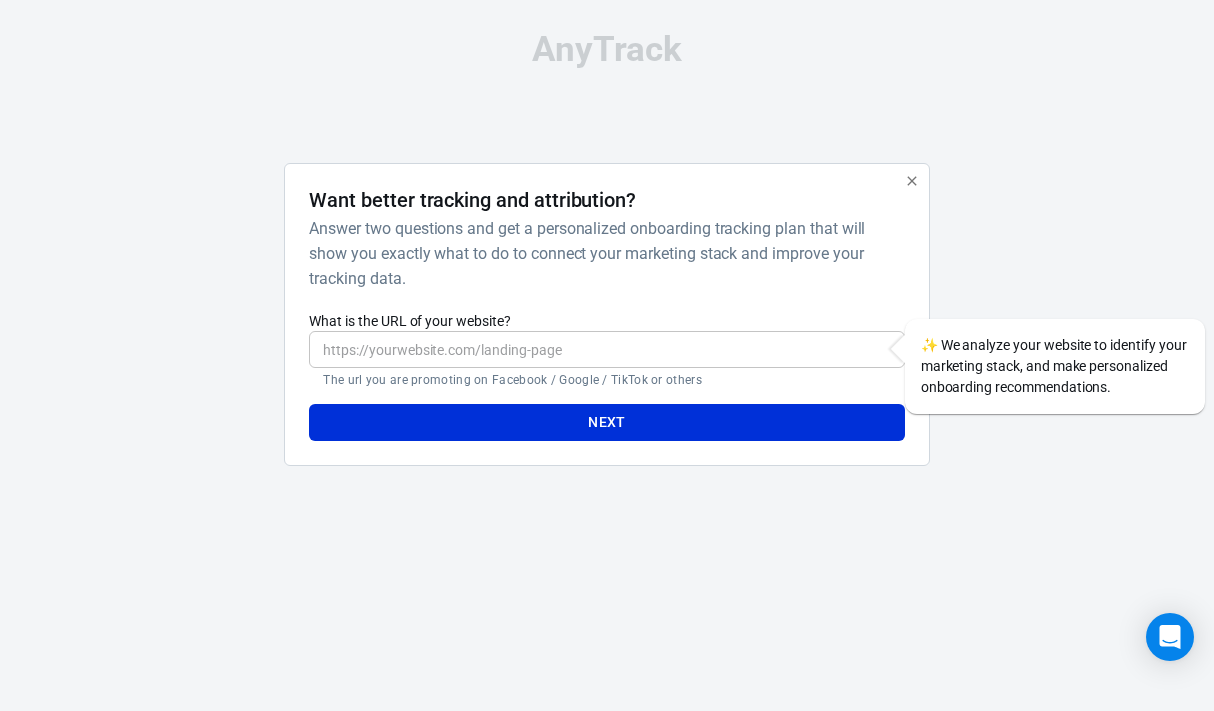 scroll, scrollTop: 0, scrollLeft: 0, axis: both 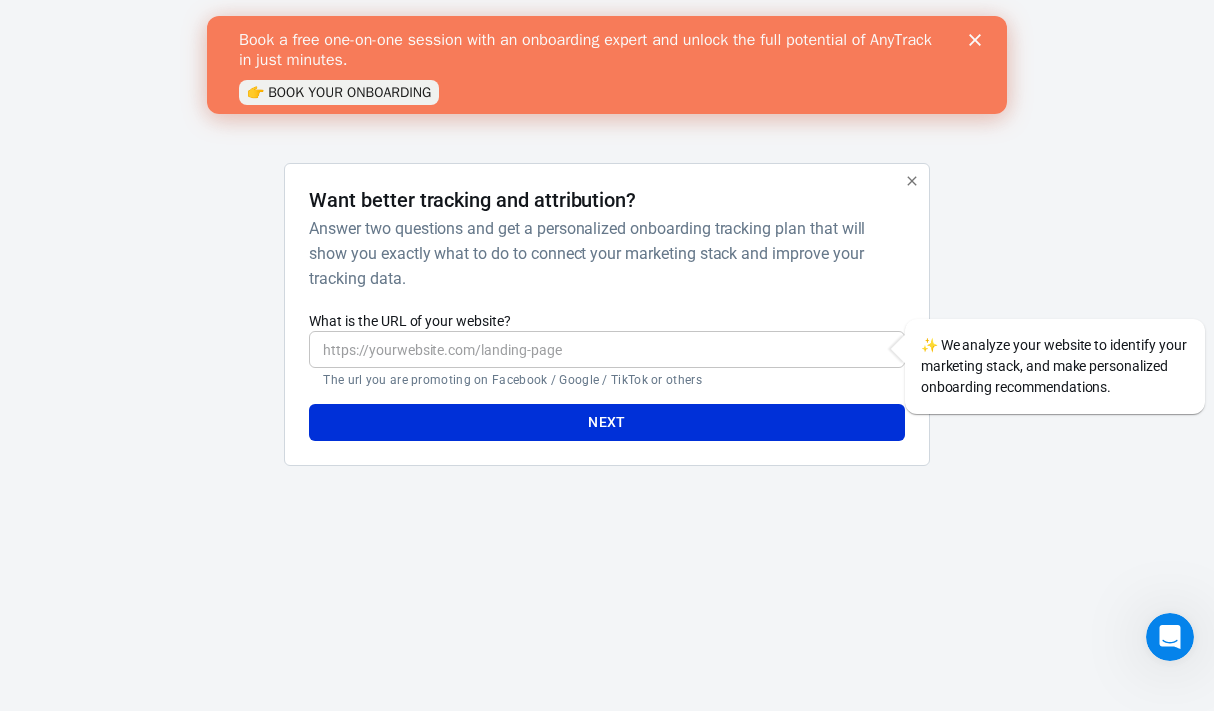 click on "What is the URL of your website?" at bounding box center [606, 349] 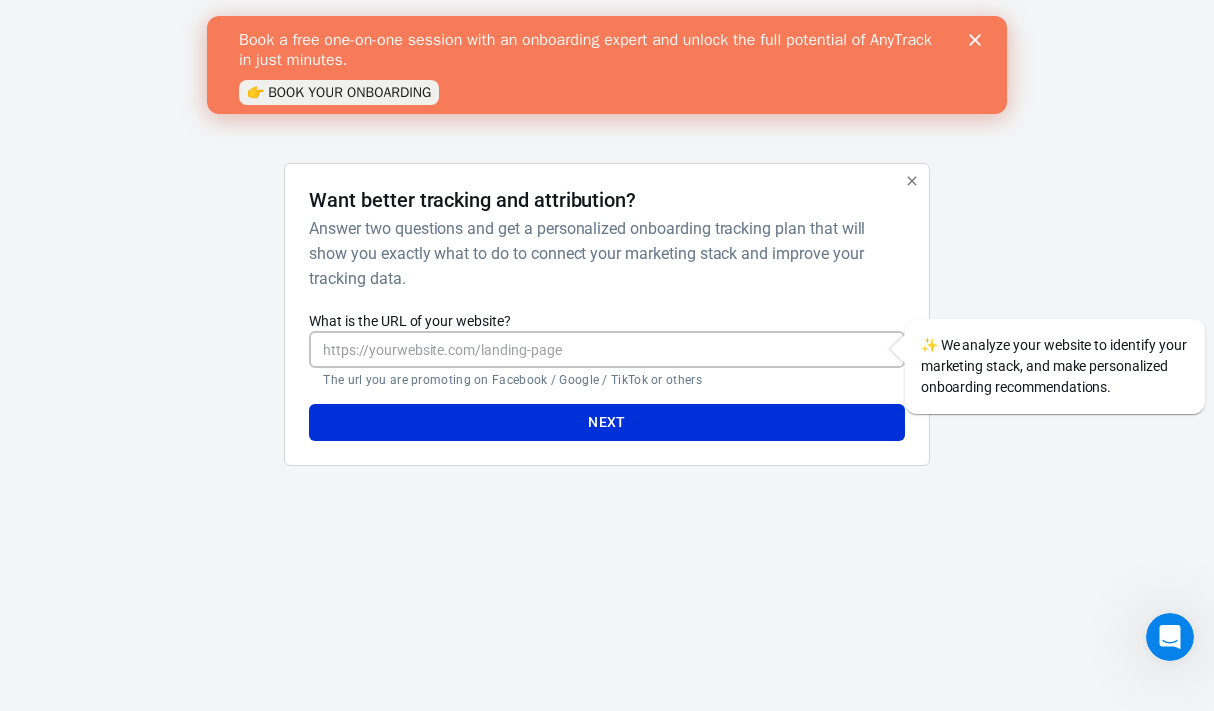 paste on "[URL][DOMAIN_NAME]" 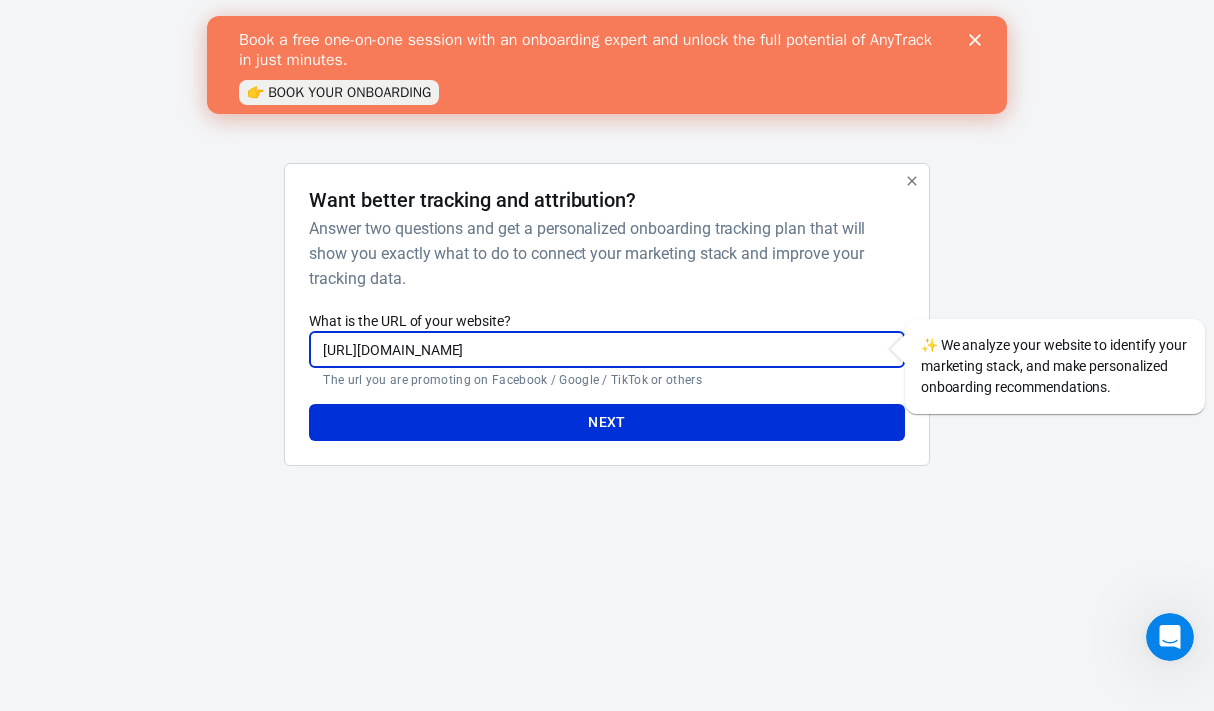 type on "[URL][DOMAIN_NAME]" 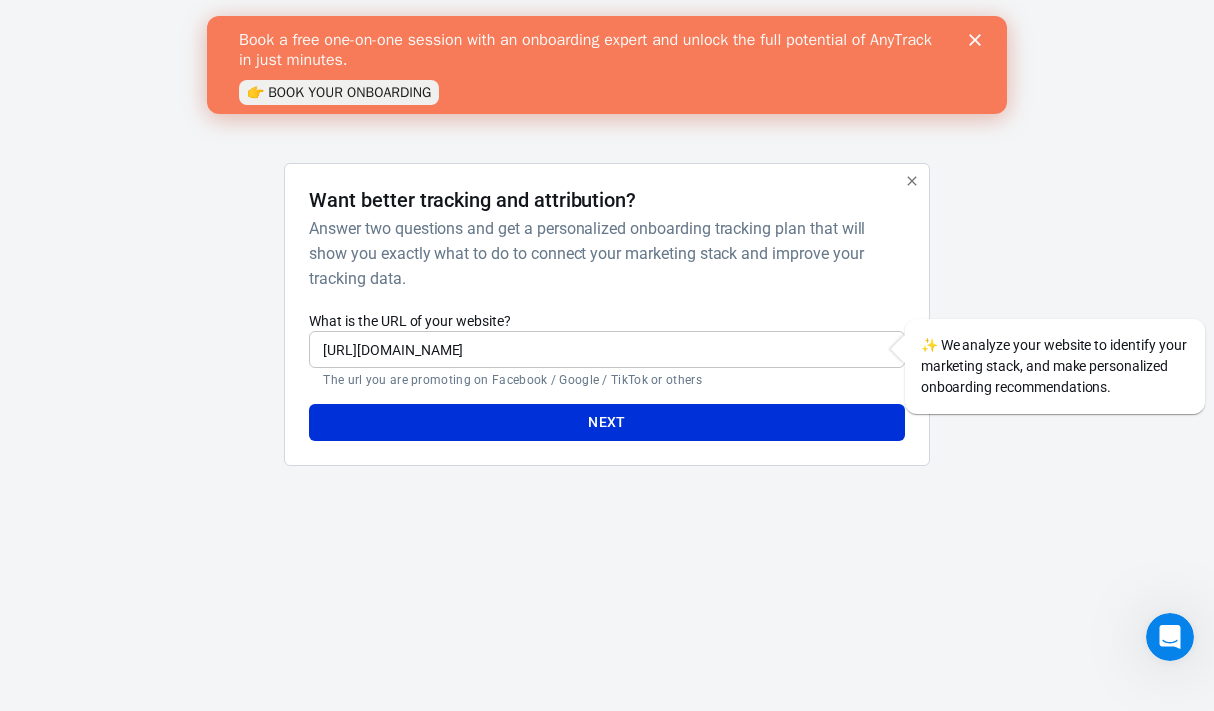 click at bounding box center [1026, 322] 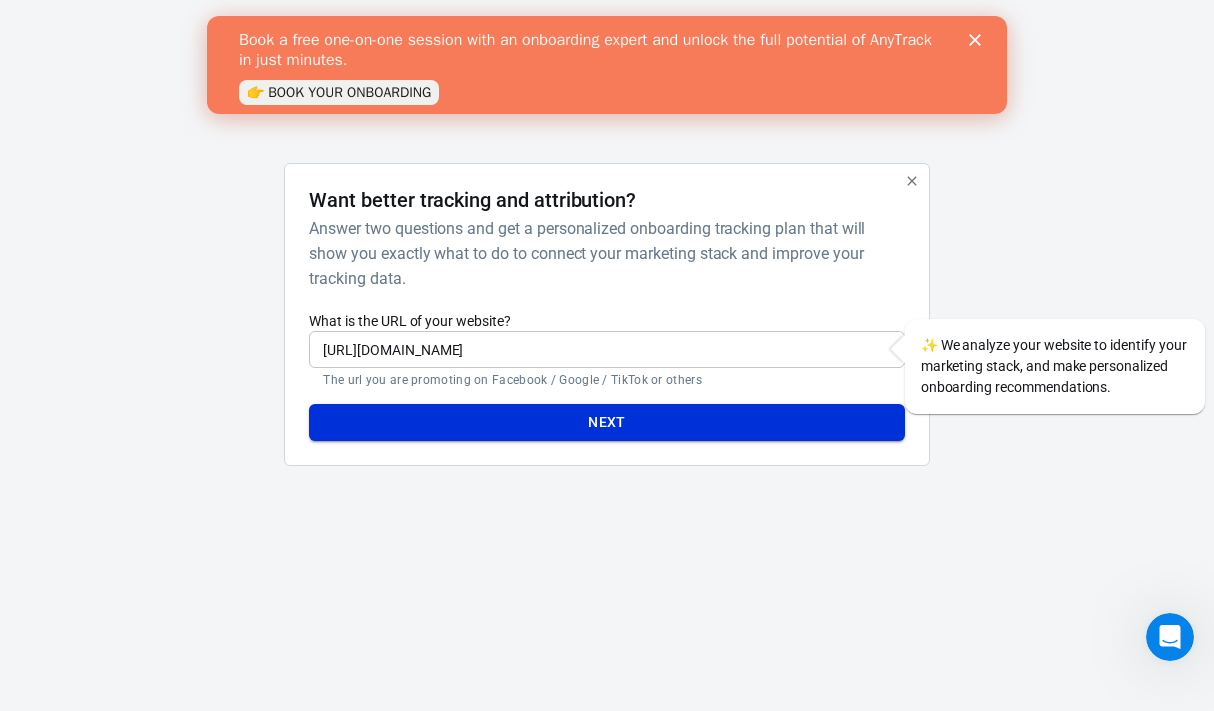 click on "Next" at bounding box center [606, 422] 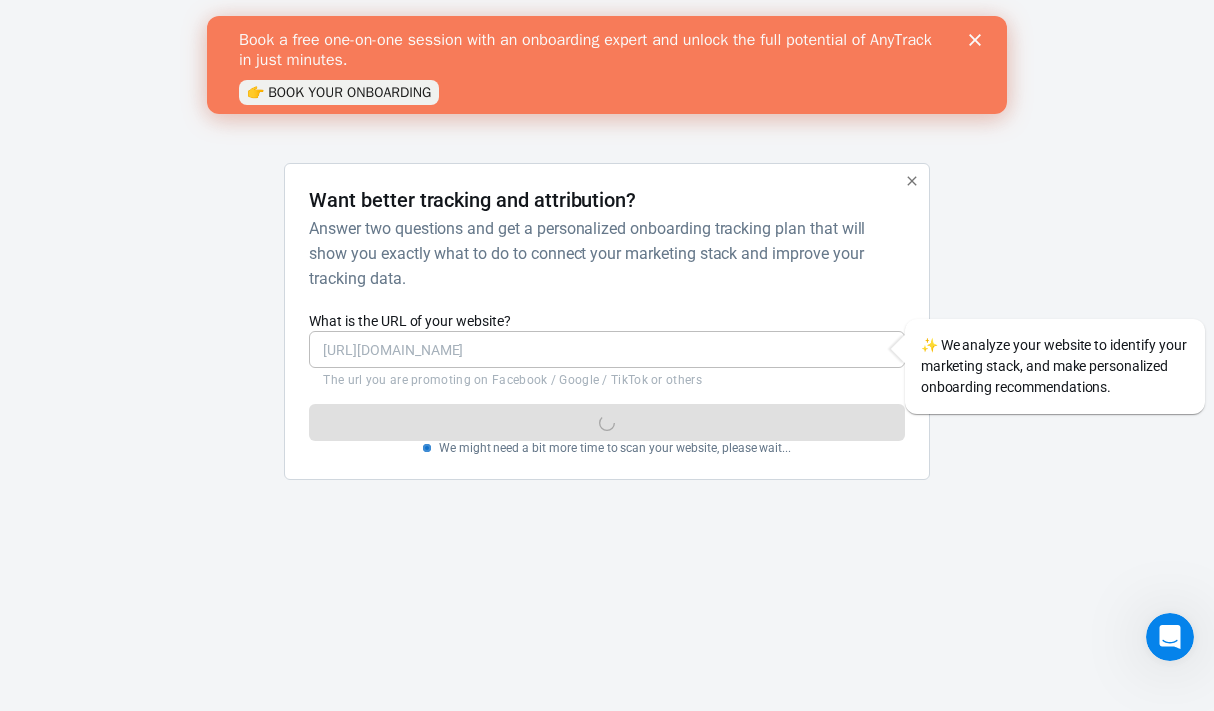 click on "Book a free one-on-one session with an onboarding expert and unlock the full potential of AnyTrack in just minutes. 👉 BOOK YOUR ONBOARDING" at bounding box center (607, 65) 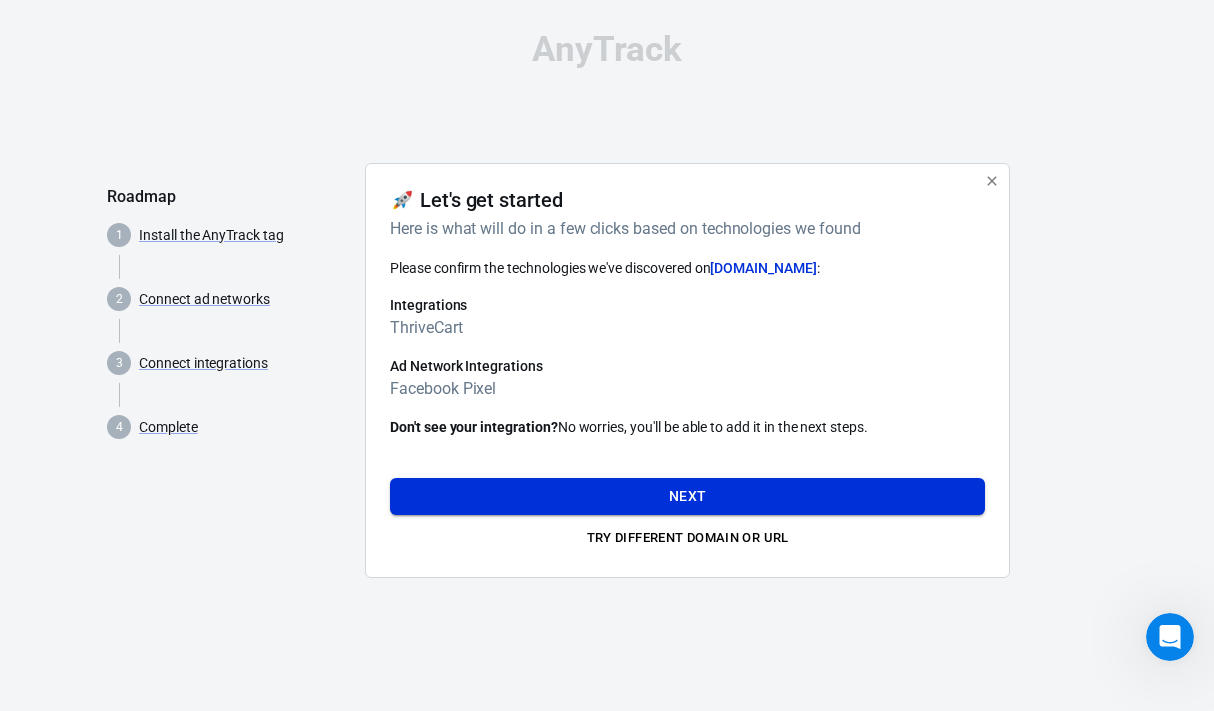 click on "Next" at bounding box center (687, 496) 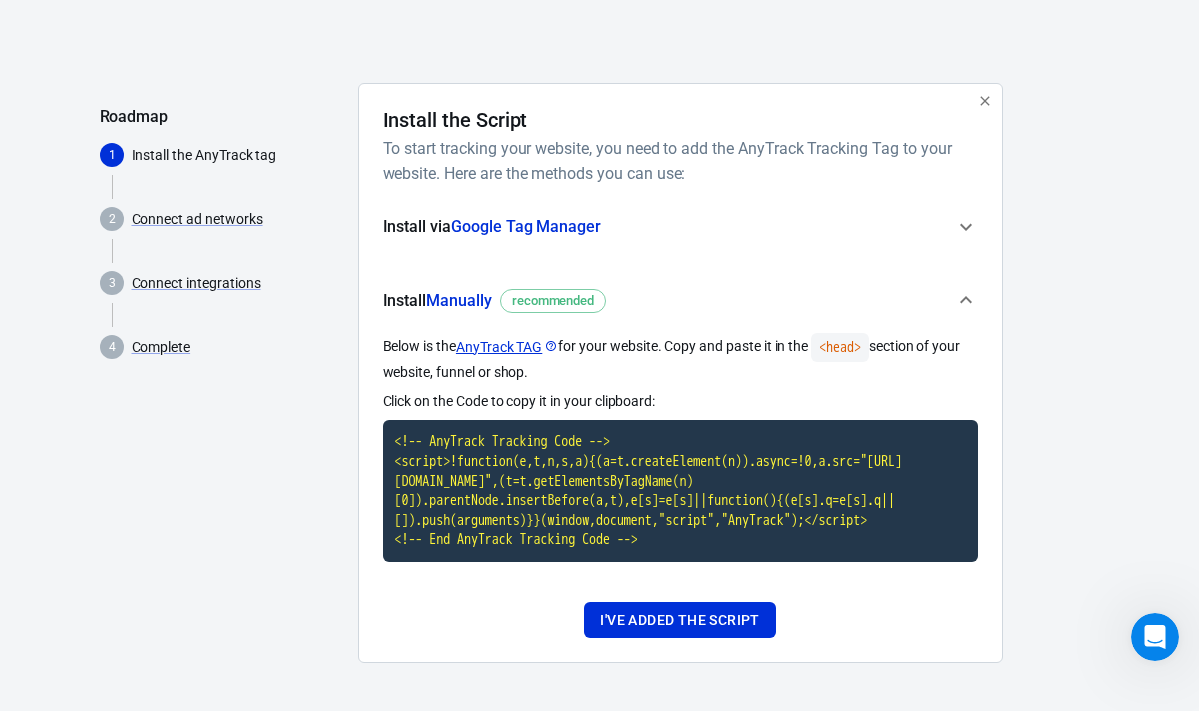 scroll, scrollTop: 114, scrollLeft: 0, axis: vertical 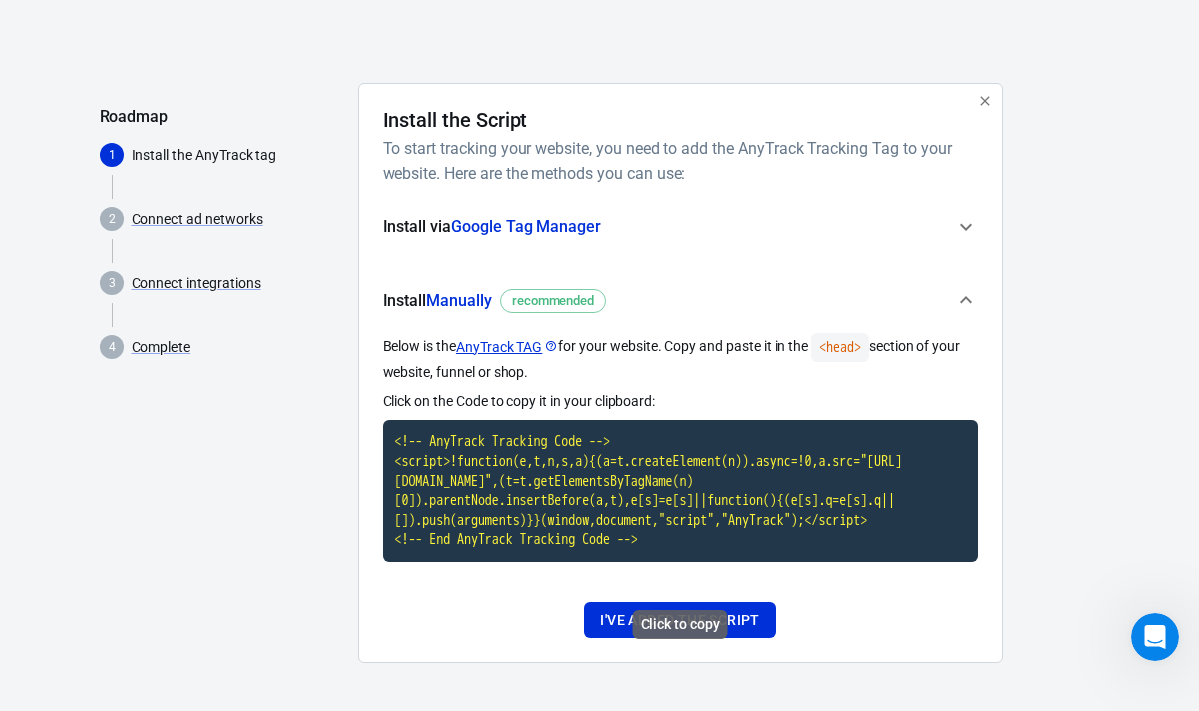click on "<!-- AnyTrack Tracking Code -->
<script>!function(e,t,n,s,a){(a=t.createElement(n)).async=!0,a.src="[URL][DOMAIN_NAME]",(t=t.getElementsByTagName(n)[0]).parentNode.insertBefore(a,t),e[s]=e[s]||function(){(e[s].q=e[s].q||[]).push(arguments)}}(window,document,"script","AnyTrack");</script>
<!-- End AnyTrack Tracking Code -->" at bounding box center [680, 491] 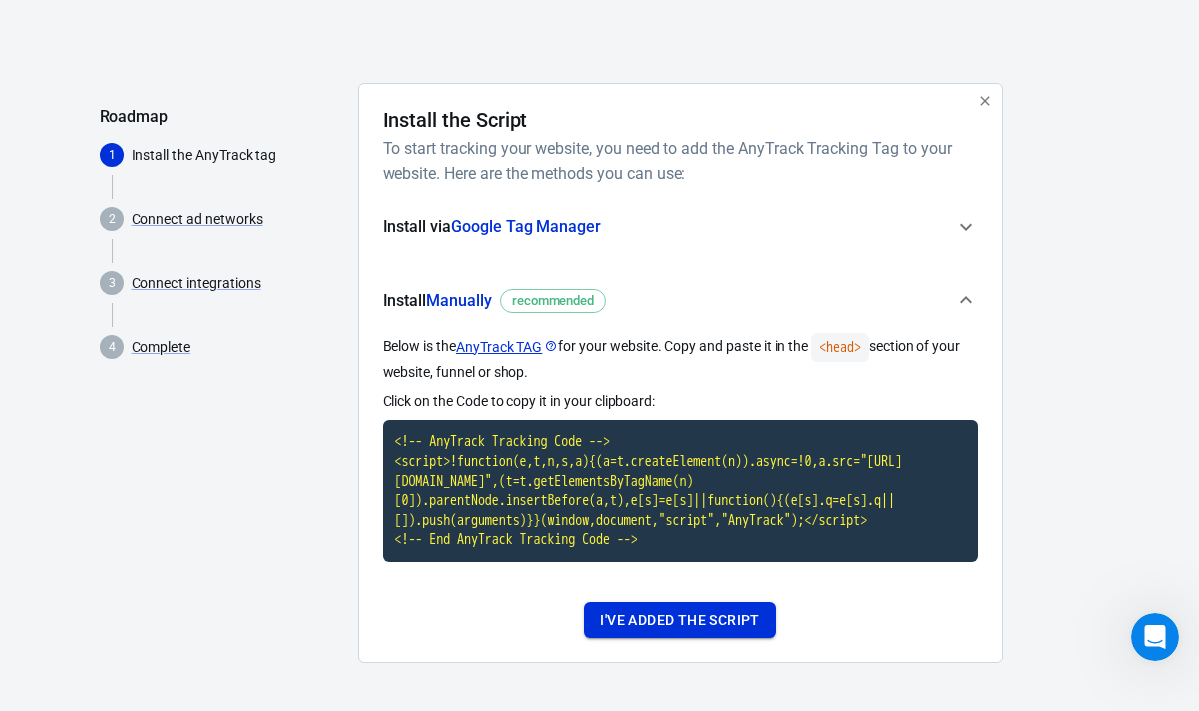 click on "I've added the script" at bounding box center [679, 620] 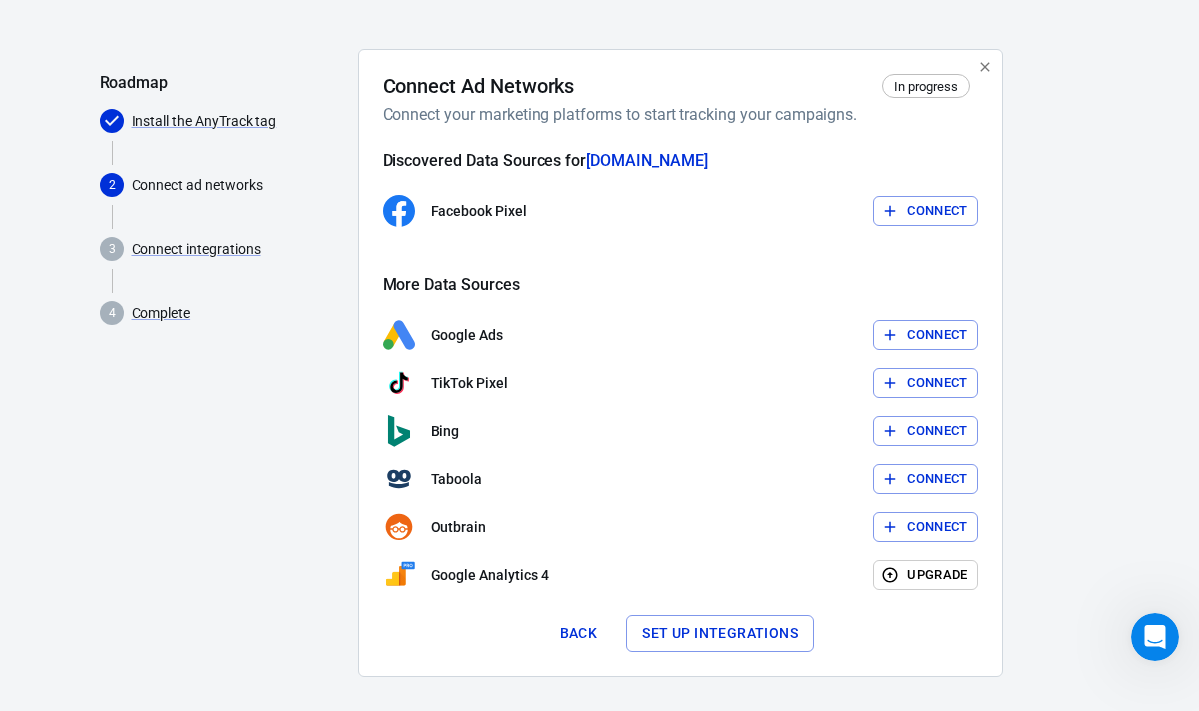 click on "Connect" at bounding box center [937, 211] 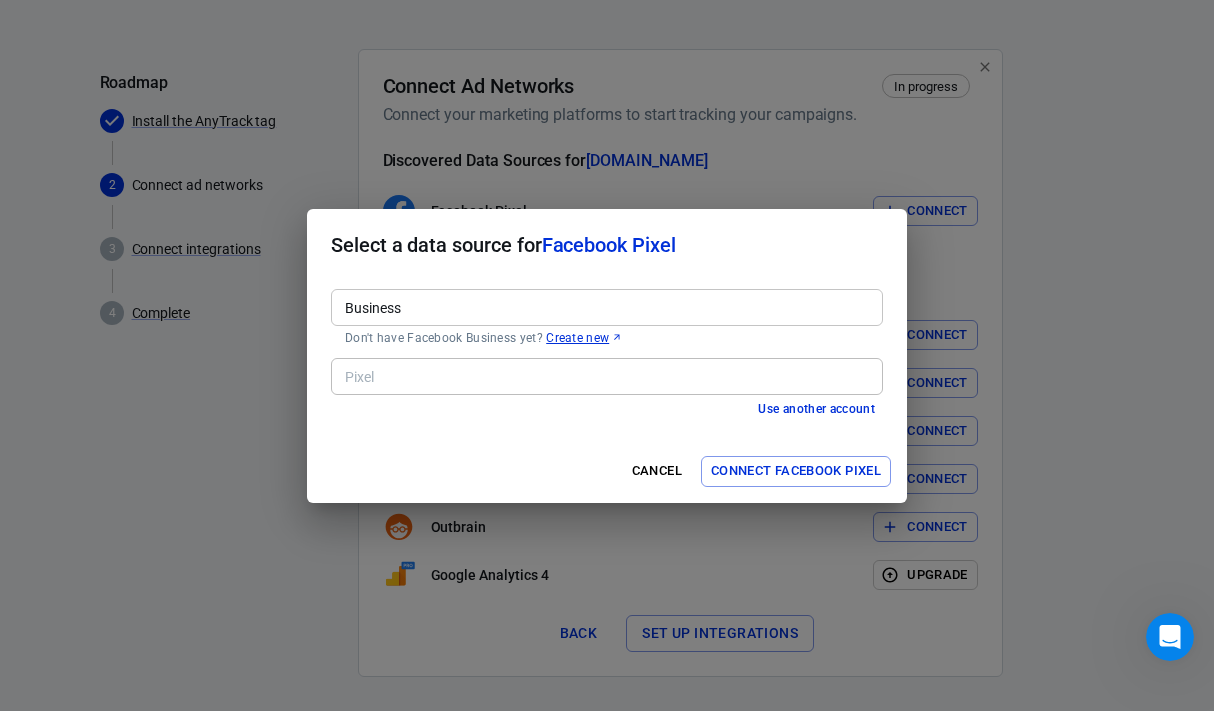 click on "Business" at bounding box center [605, 307] 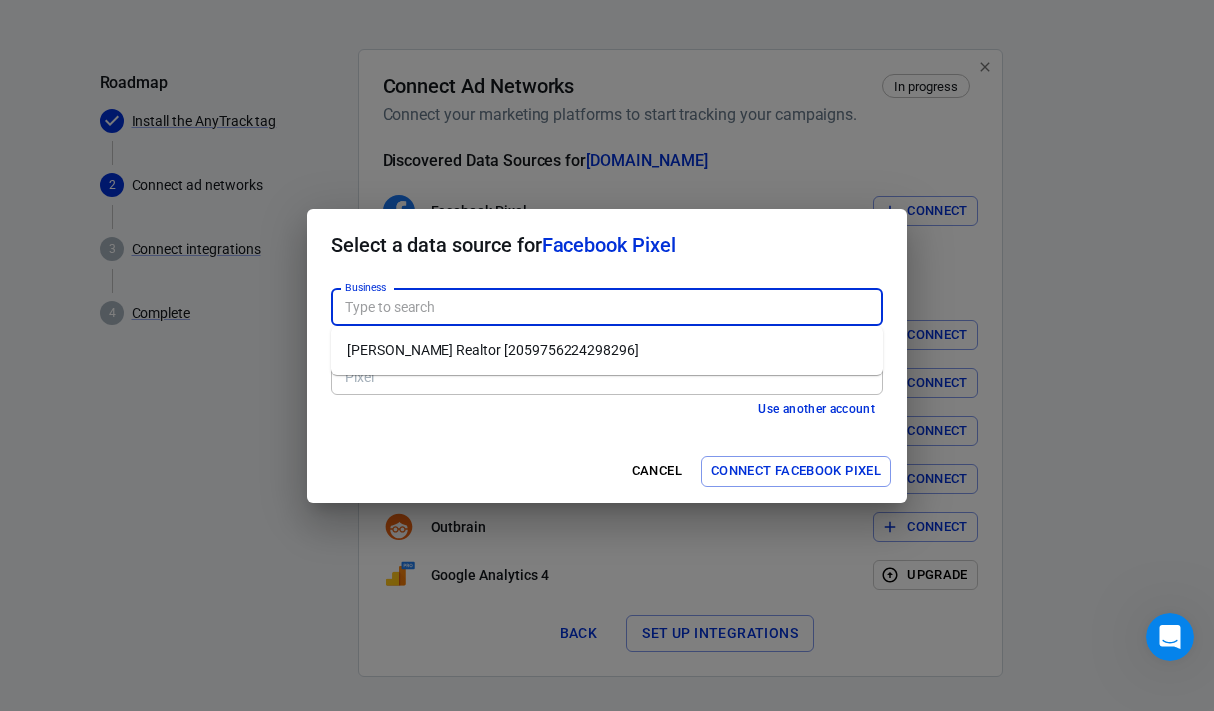 click on "[PERSON_NAME] Realtor [2059756224298296]" at bounding box center [607, 350] 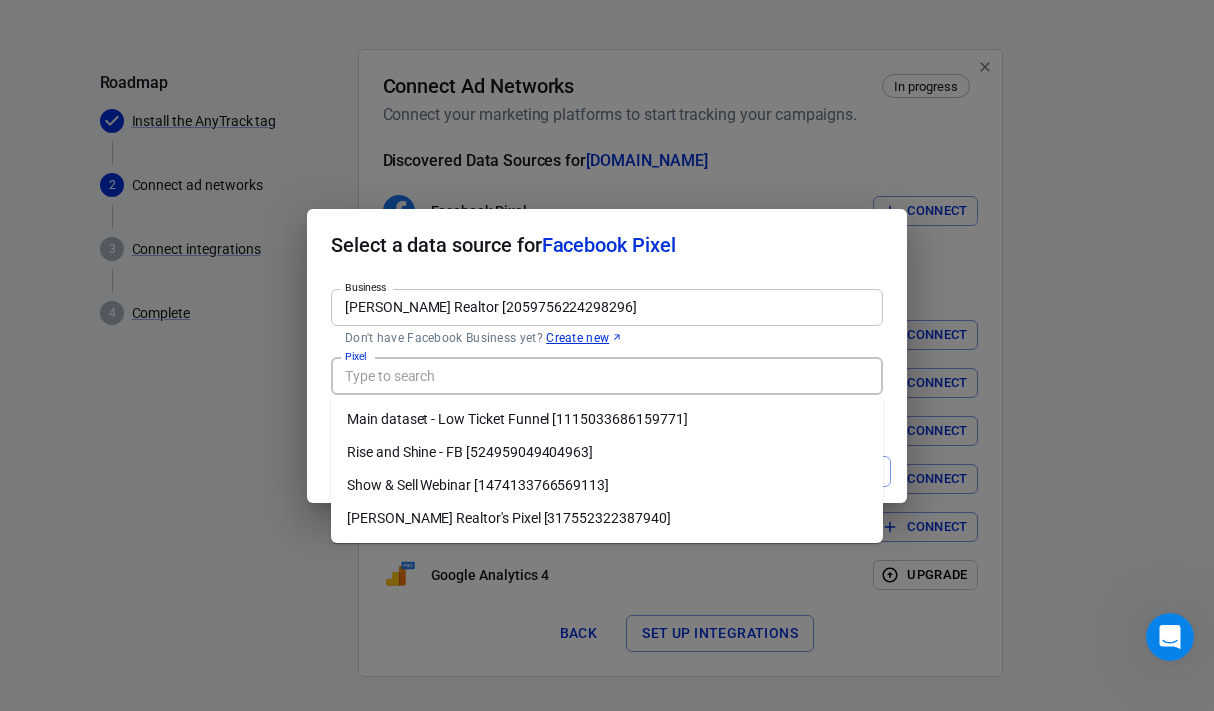 click on "Pixel" at bounding box center [605, 376] 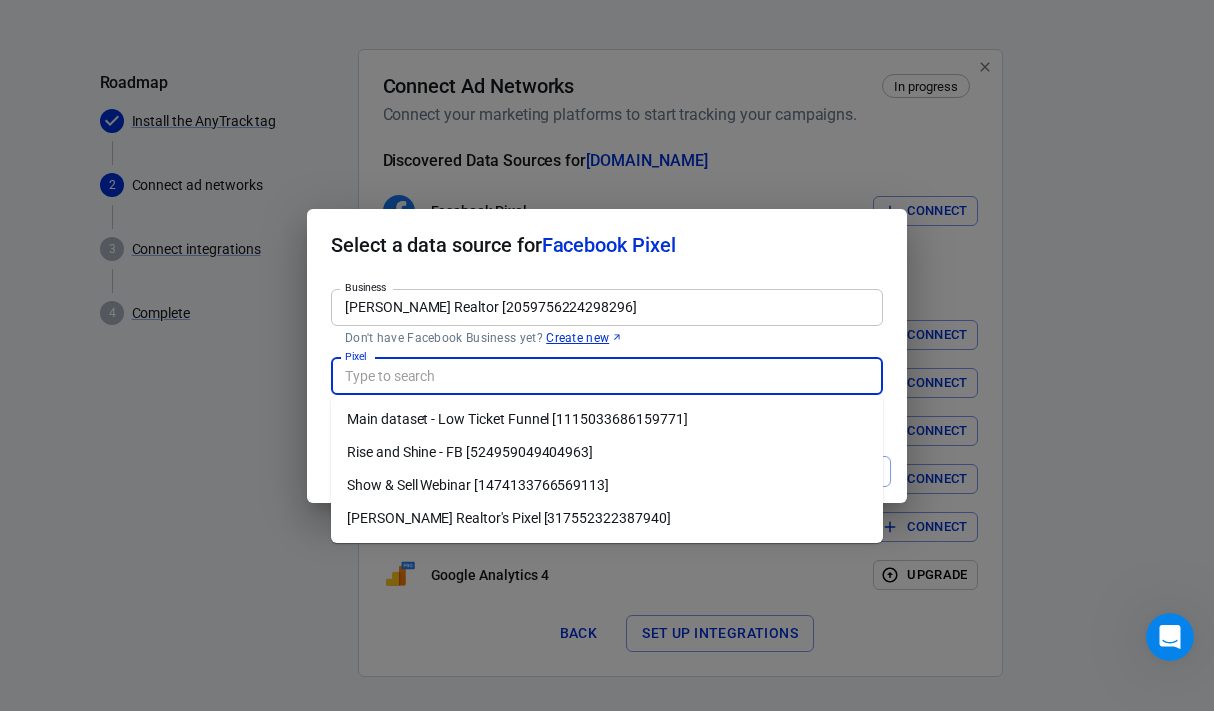 click on "Main dataset - Low Ticket Funnel [1115033686159771]" at bounding box center (607, 419) 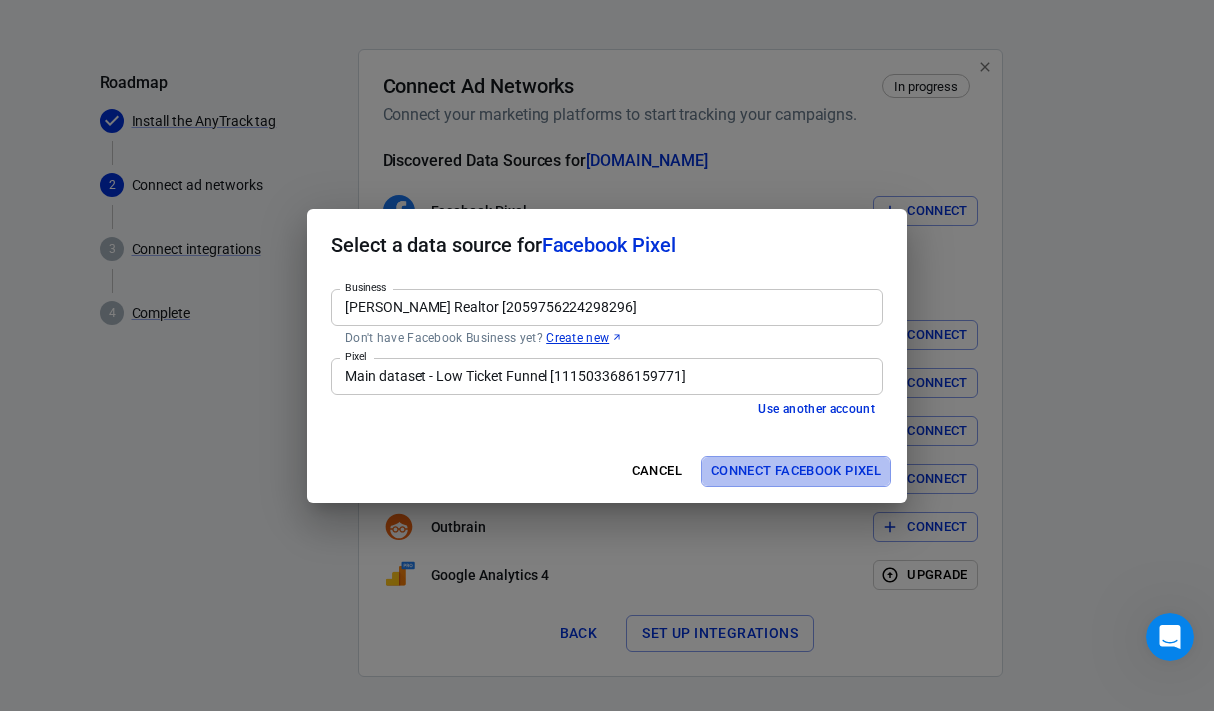 click on "Connect Facebook Pixel" at bounding box center (796, 471) 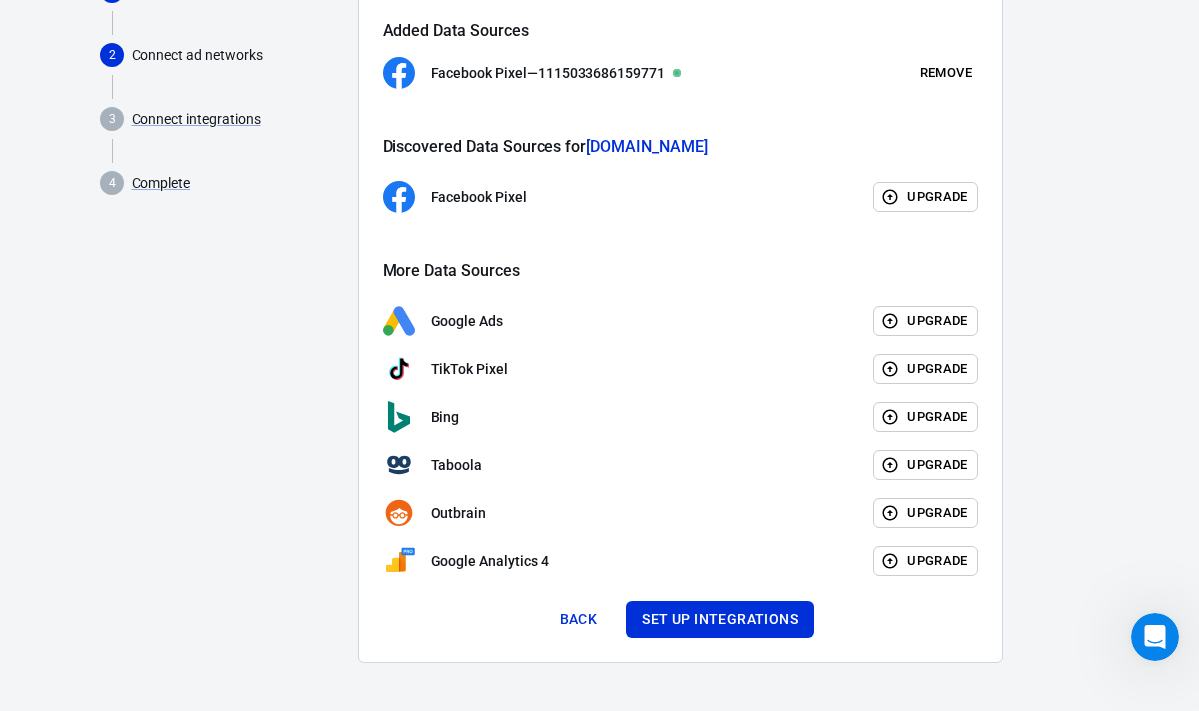 scroll, scrollTop: 243, scrollLeft: 0, axis: vertical 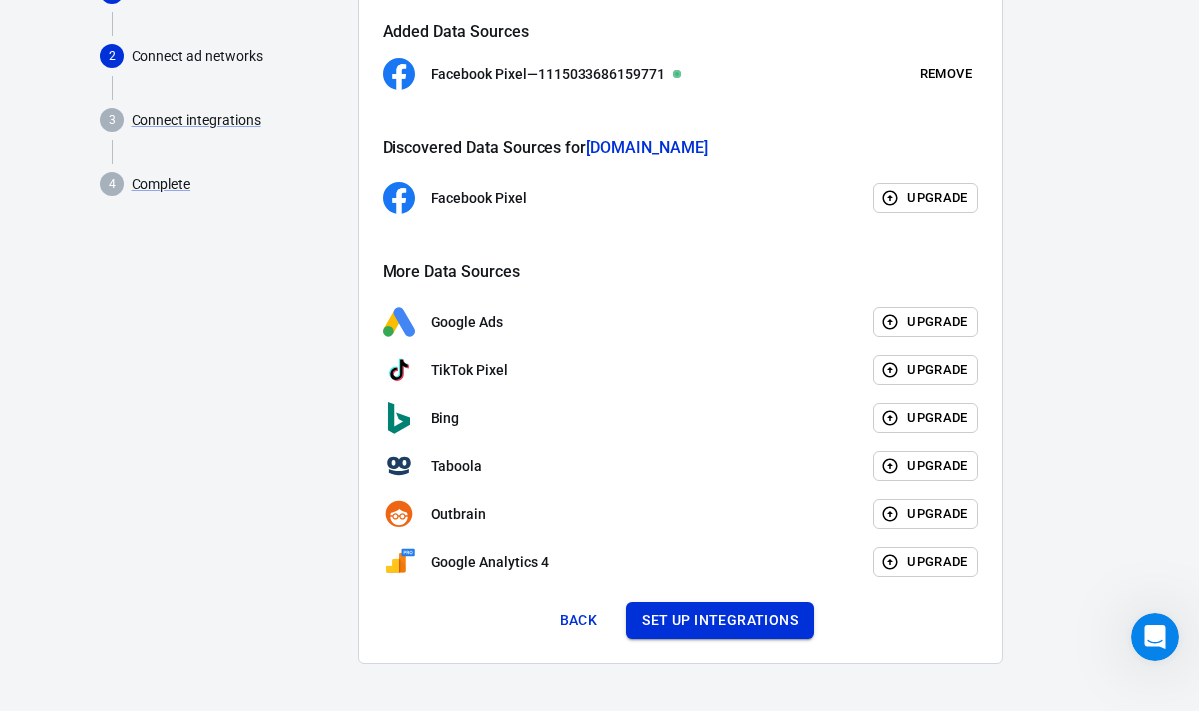 click on "Set up integrations" at bounding box center [720, 620] 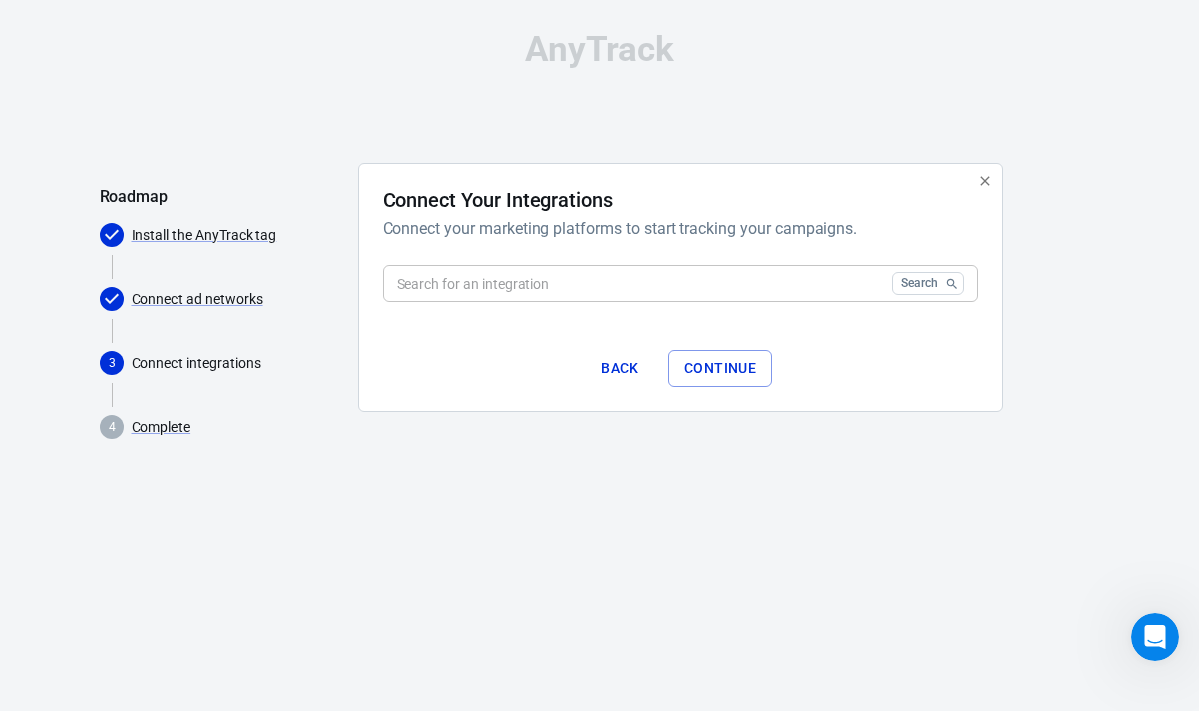 scroll, scrollTop: 0, scrollLeft: 0, axis: both 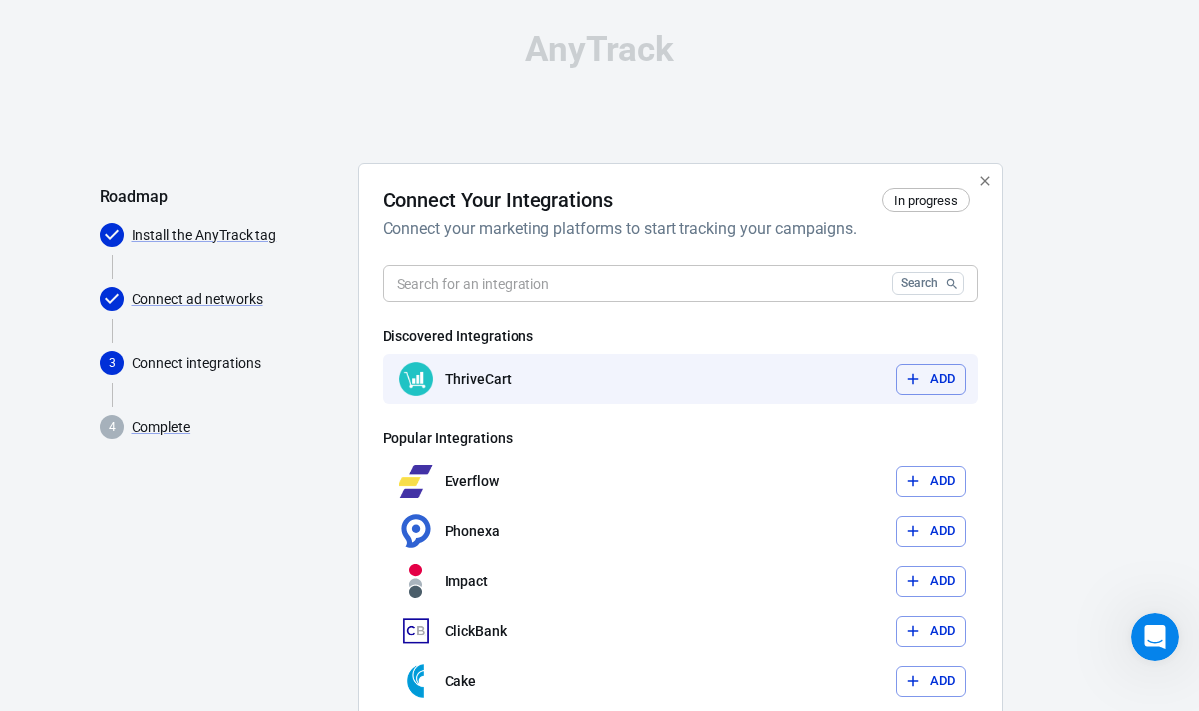 click on "Add" at bounding box center (943, 379) 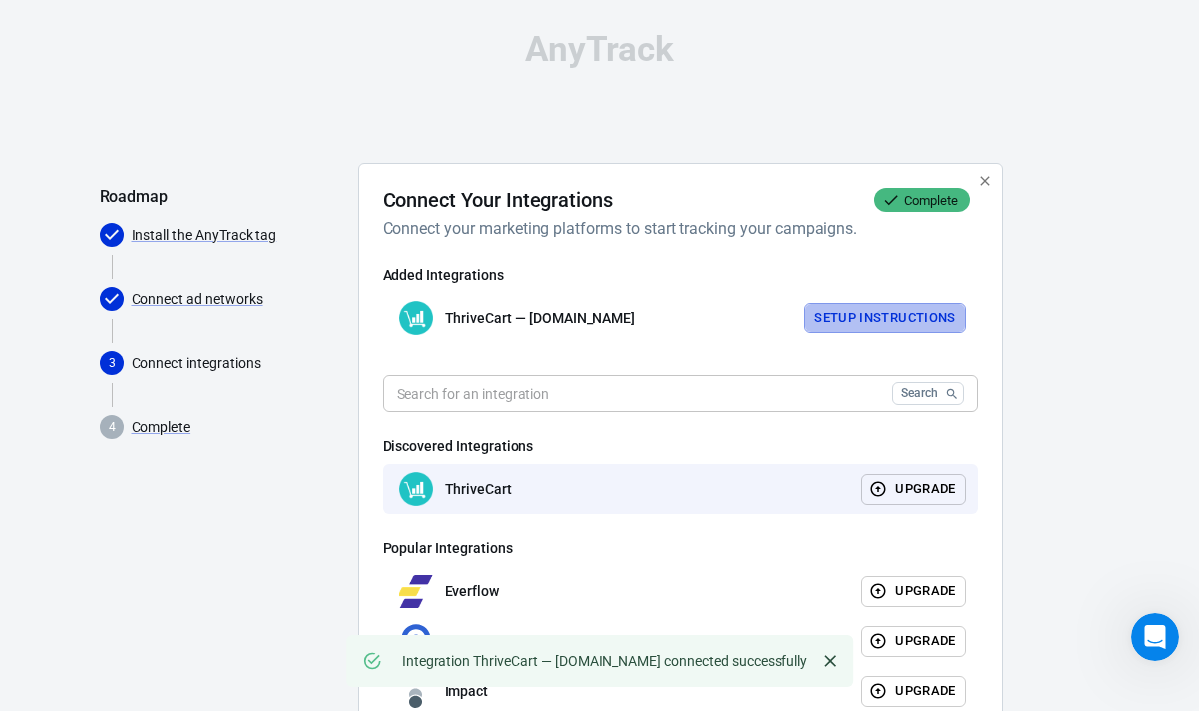 click on "Setup Instructions" at bounding box center [885, 318] 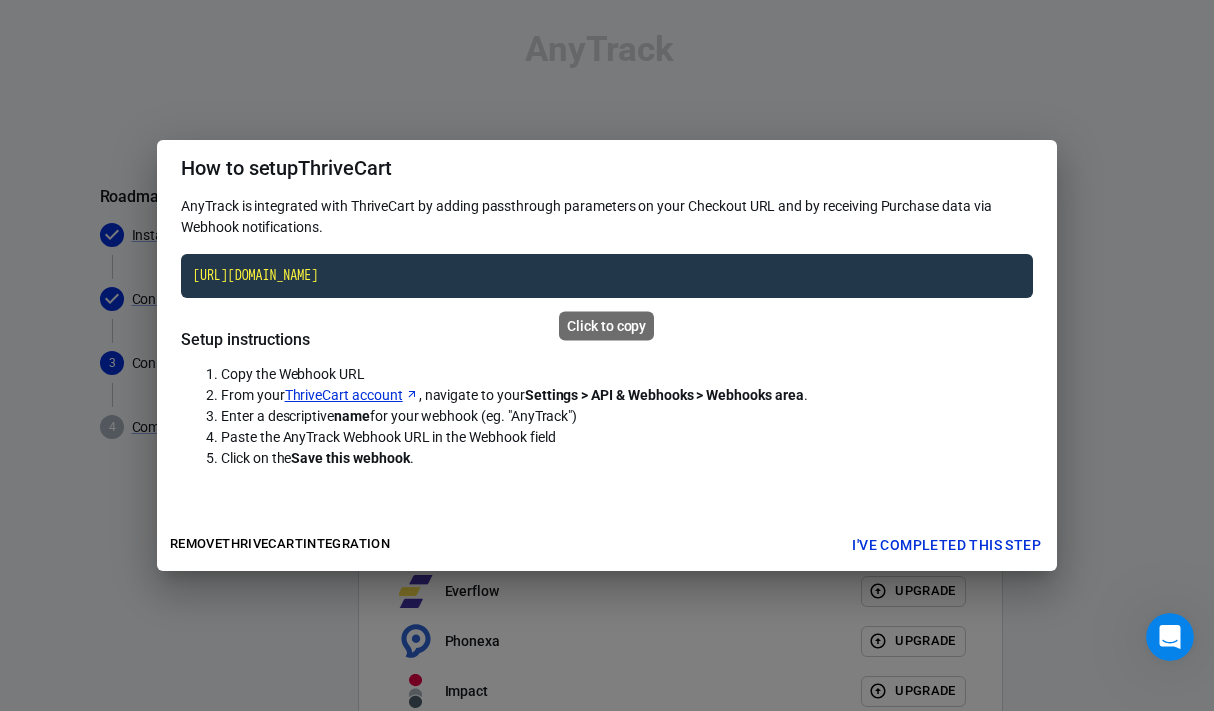 click on "[URL][DOMAIN_NAME]" at bounding box center (607, 276) 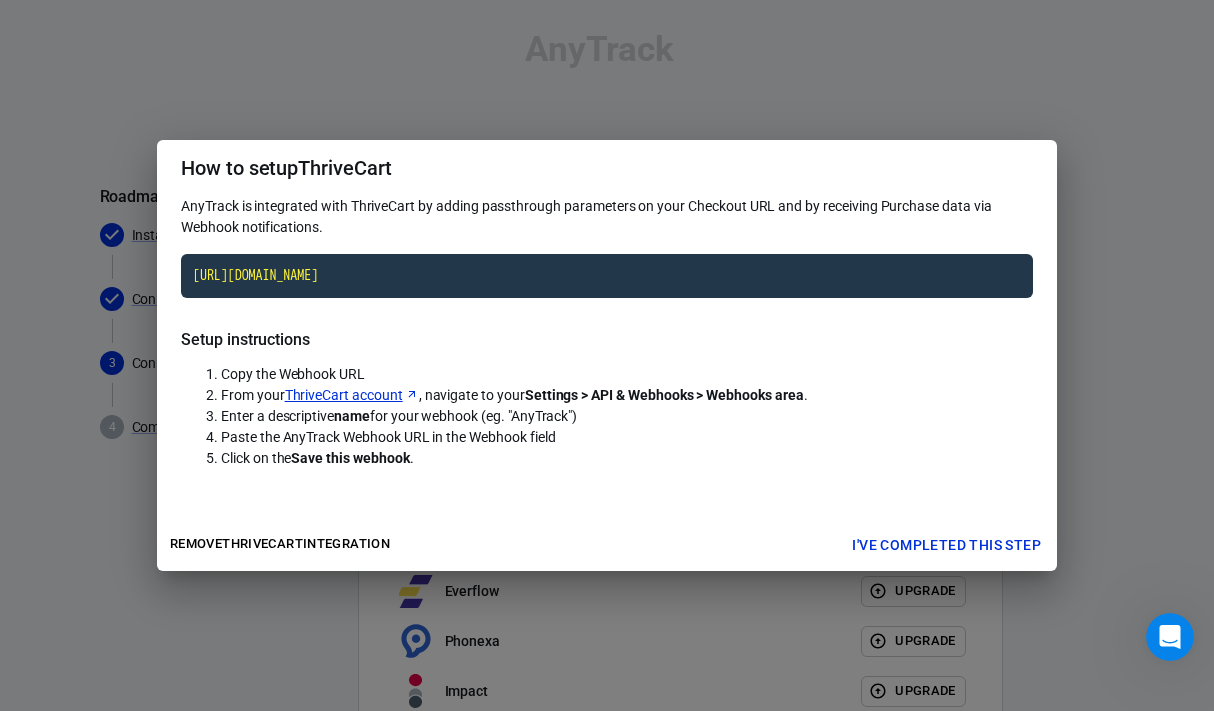 click on "I've completed this step" at bounding box center [946, 545] 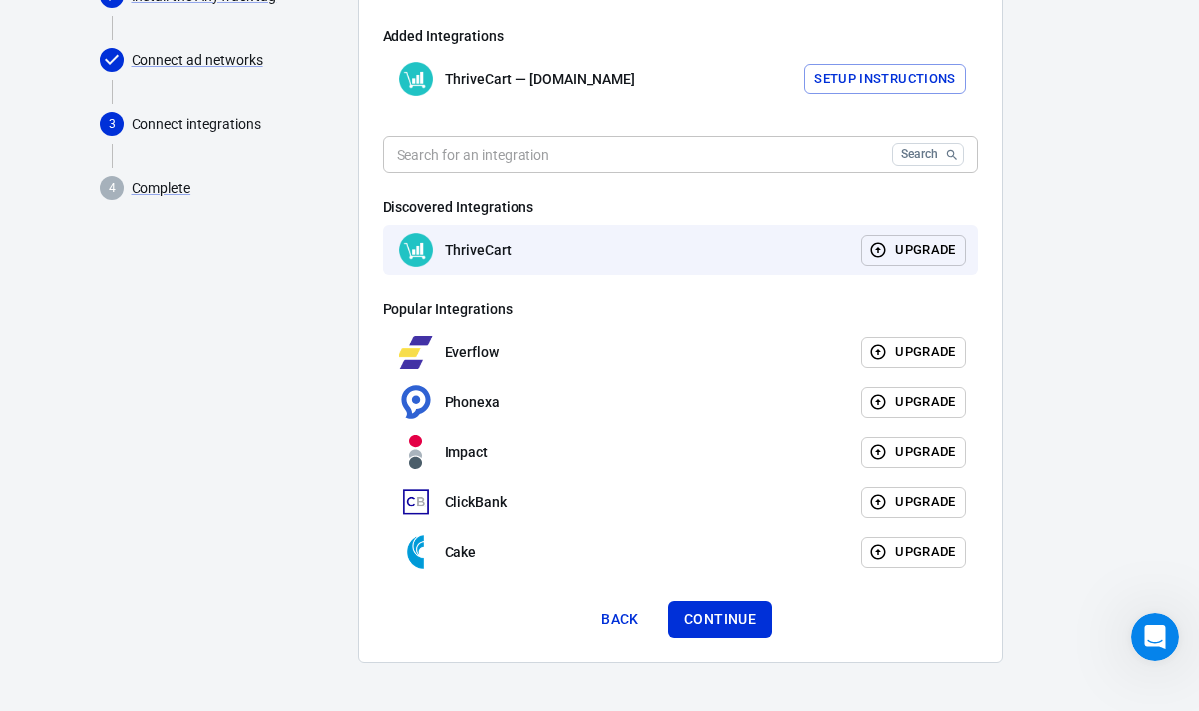 scroll, scrollTop: 238, scrollLeft: 0, axis: vertical 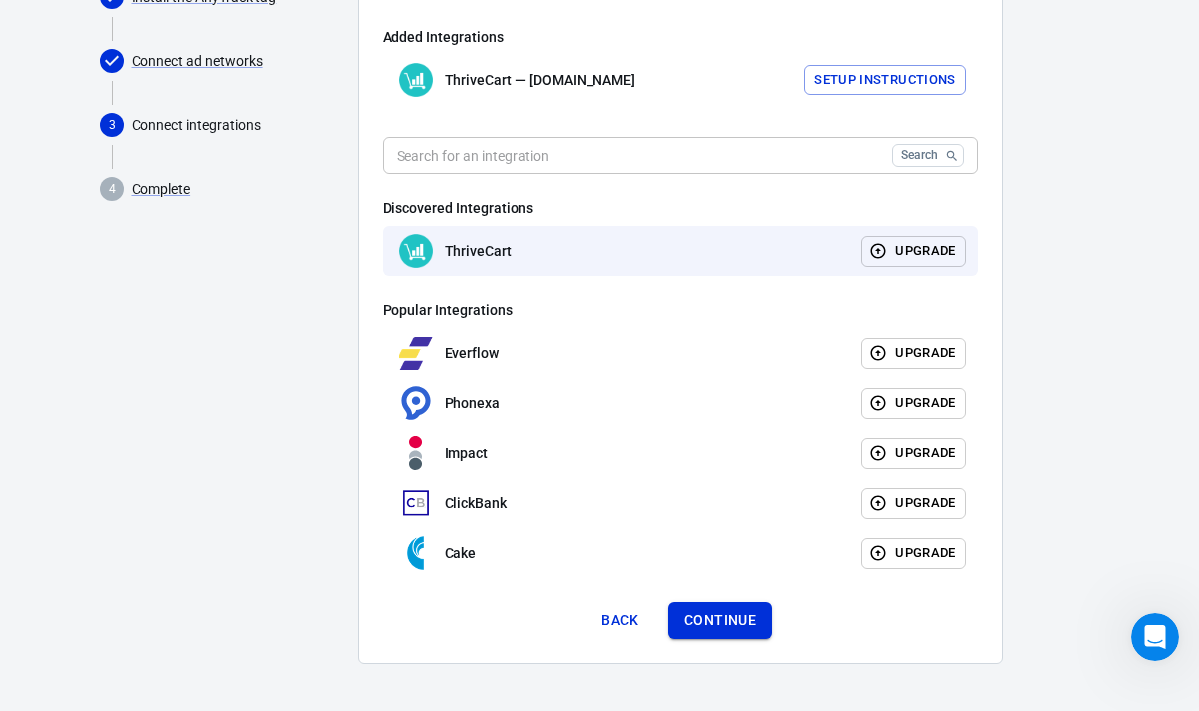 click on "Continue" at bounding box center (720, 620) 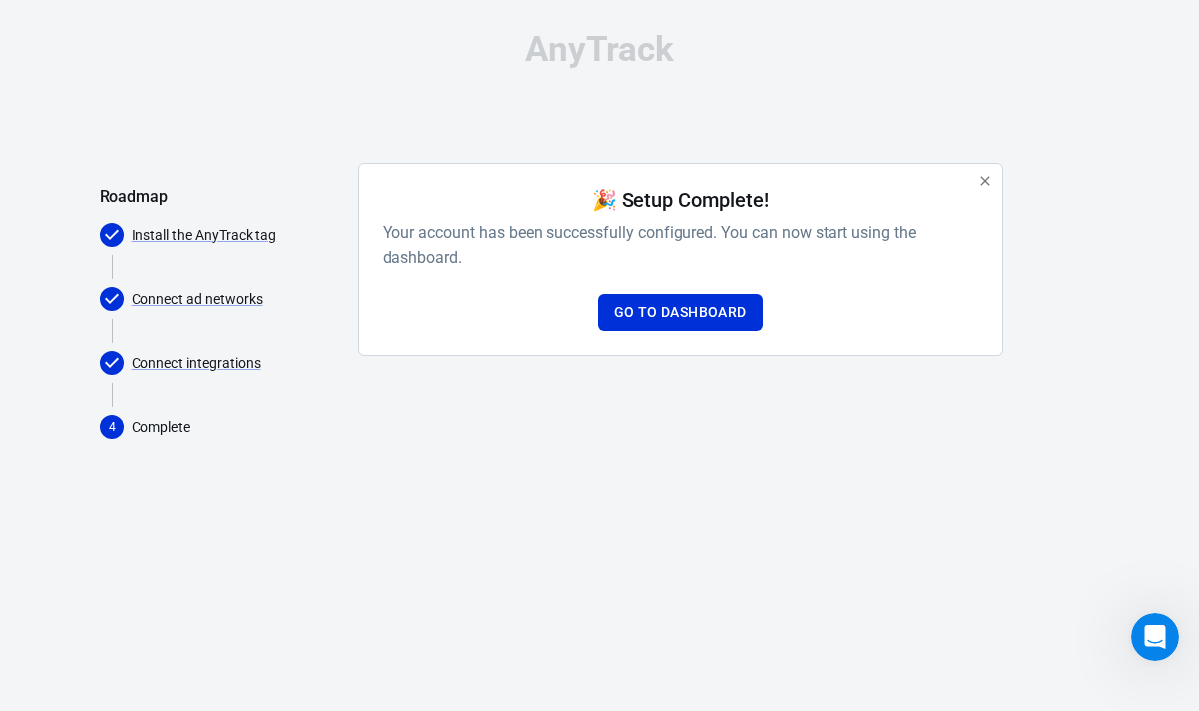 scroll, scrollTop: 0, scrollLeft: 0, axis: both 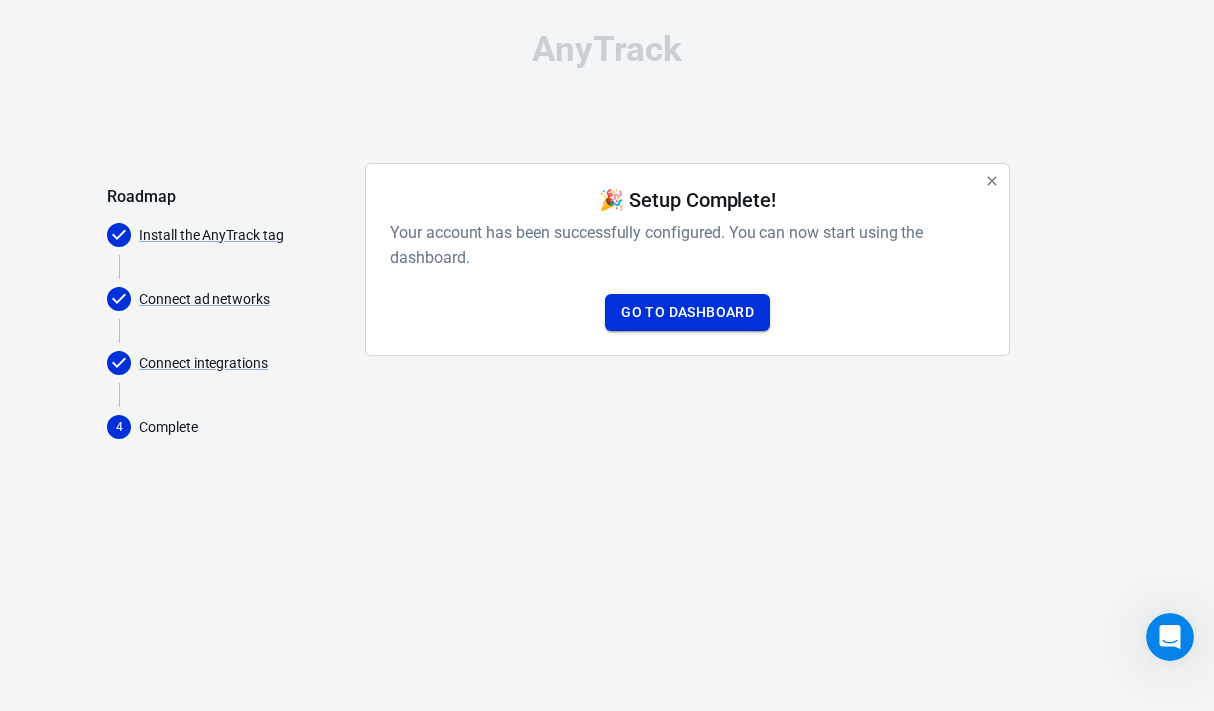 click on "Go to Dashboard" at bounding box center [687, 312] 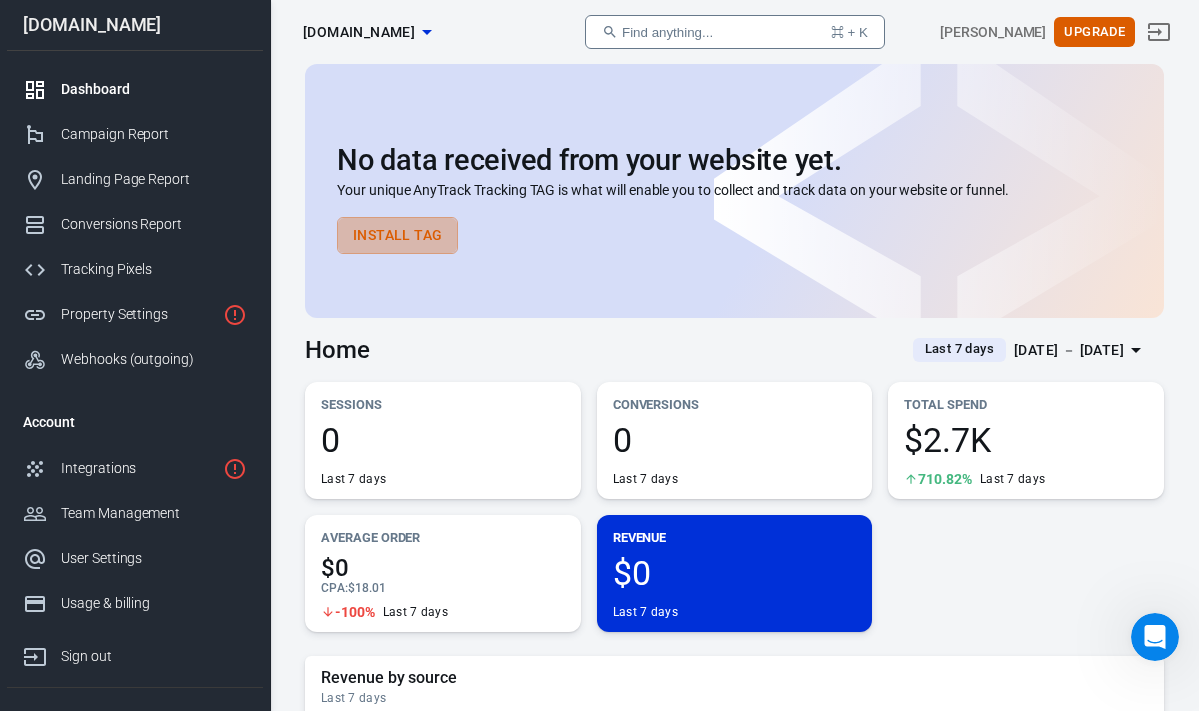click on "Install Tag" at bounding box center (397, 235) 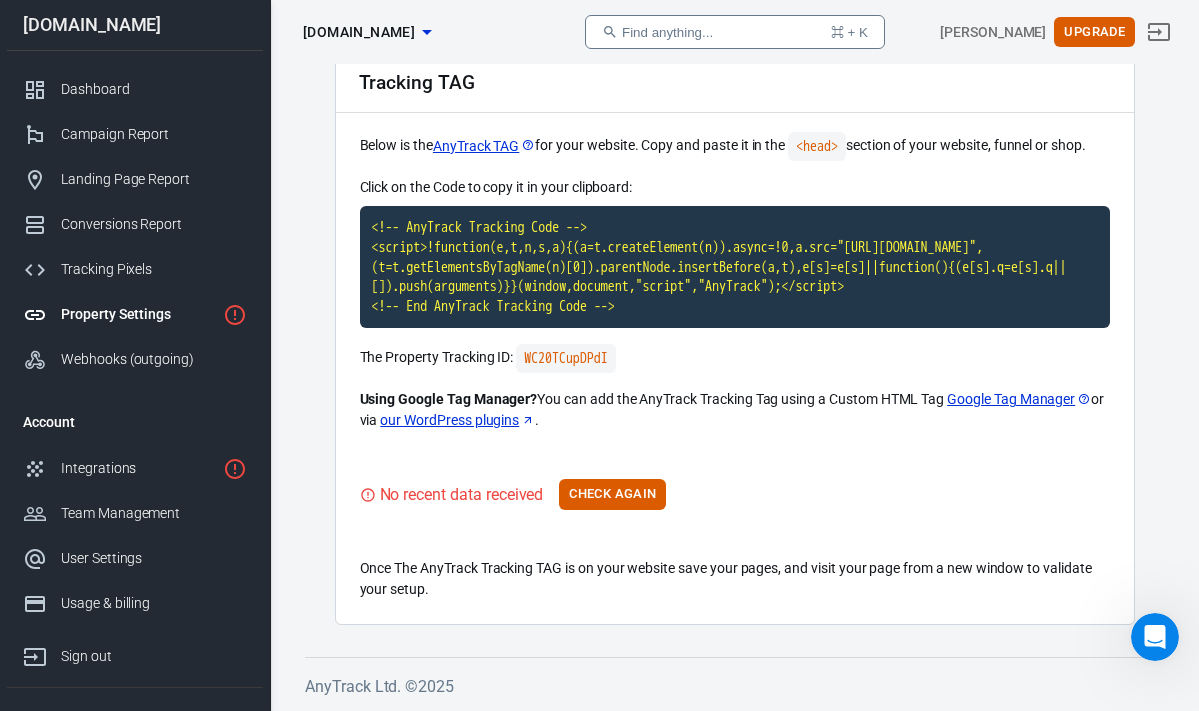 scroll, scrollTop: 129, scrollLeft: 0, axis: vertical 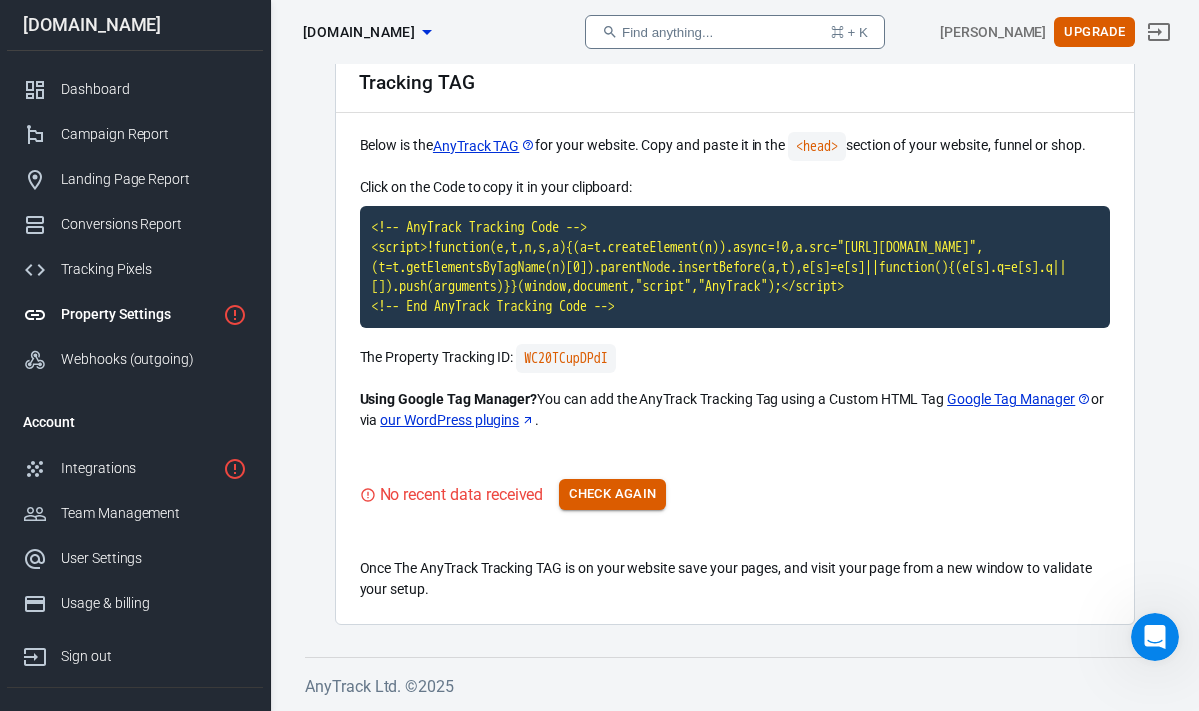 click on "Check Again" at bounding box center [612, 494] 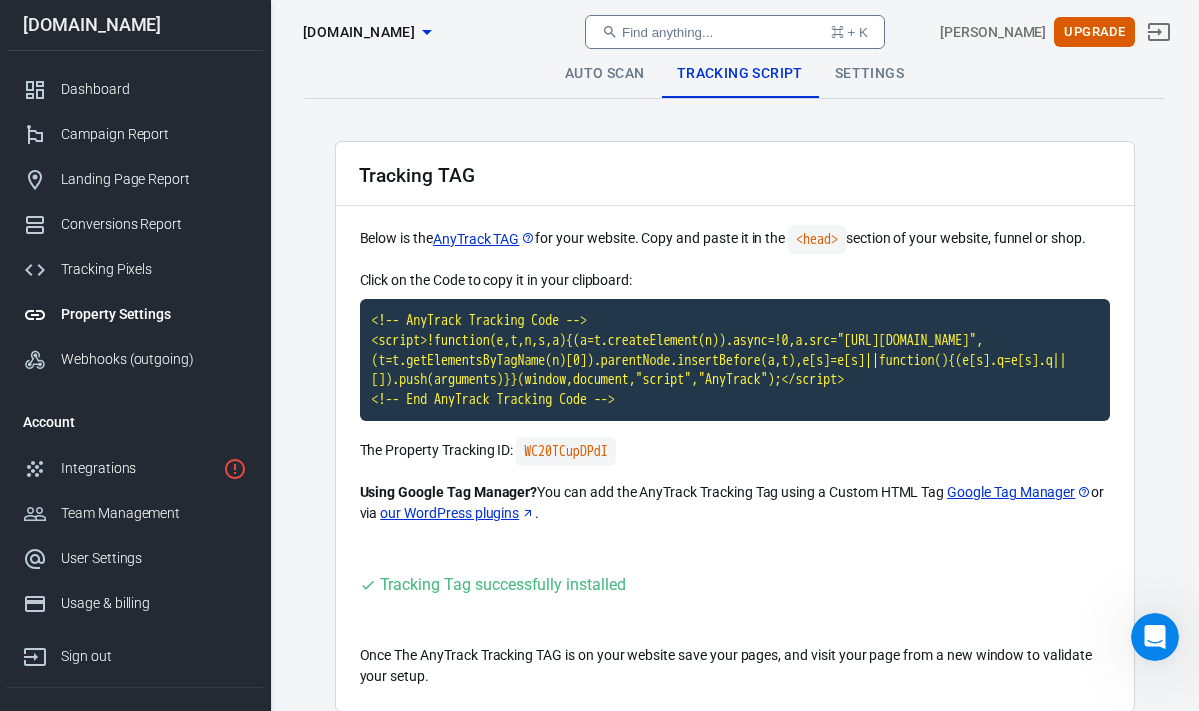 scroll, scrollTop: 0, scrollLeft: 0, axis: both 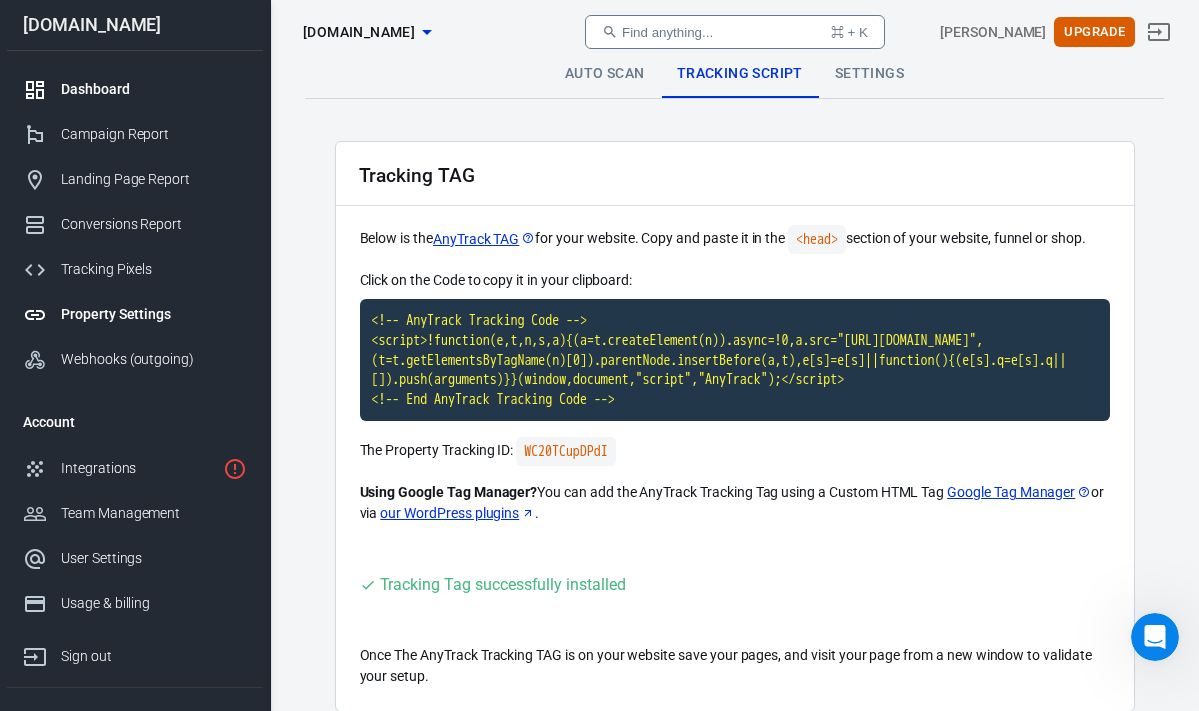 click on "Dashboard" at bounding box center (154, 89) 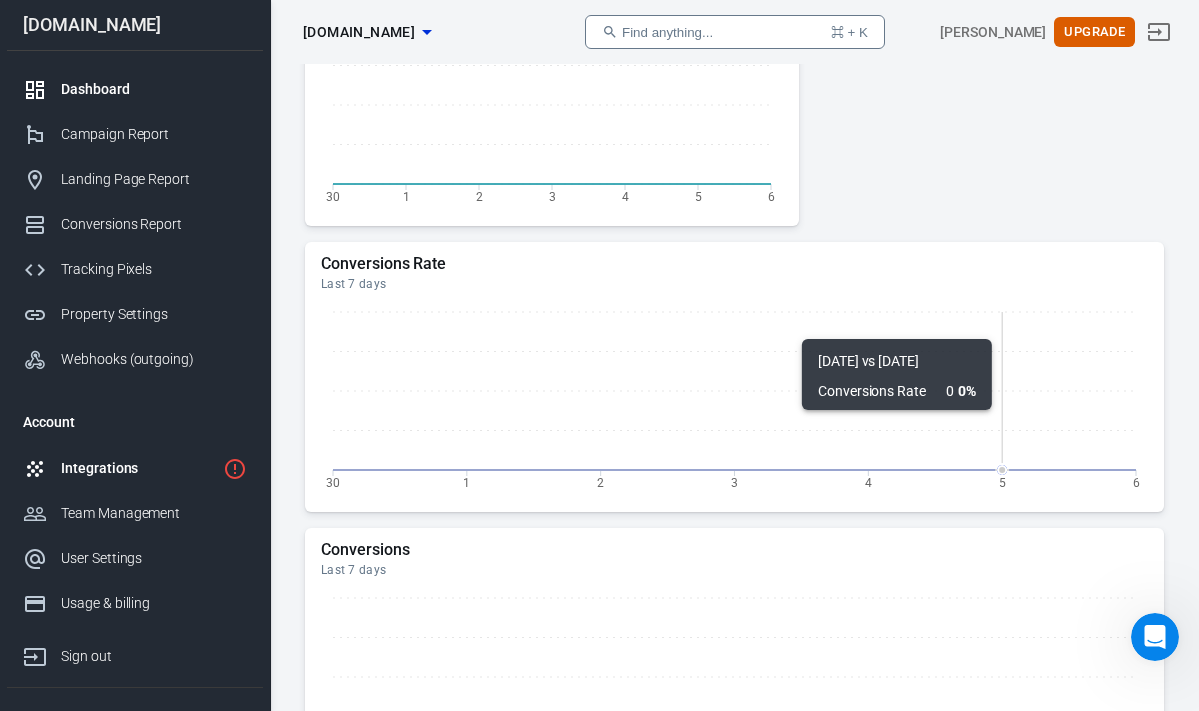 scroll, scrollTop: 999, scrollLeft: 0, axis: vertical 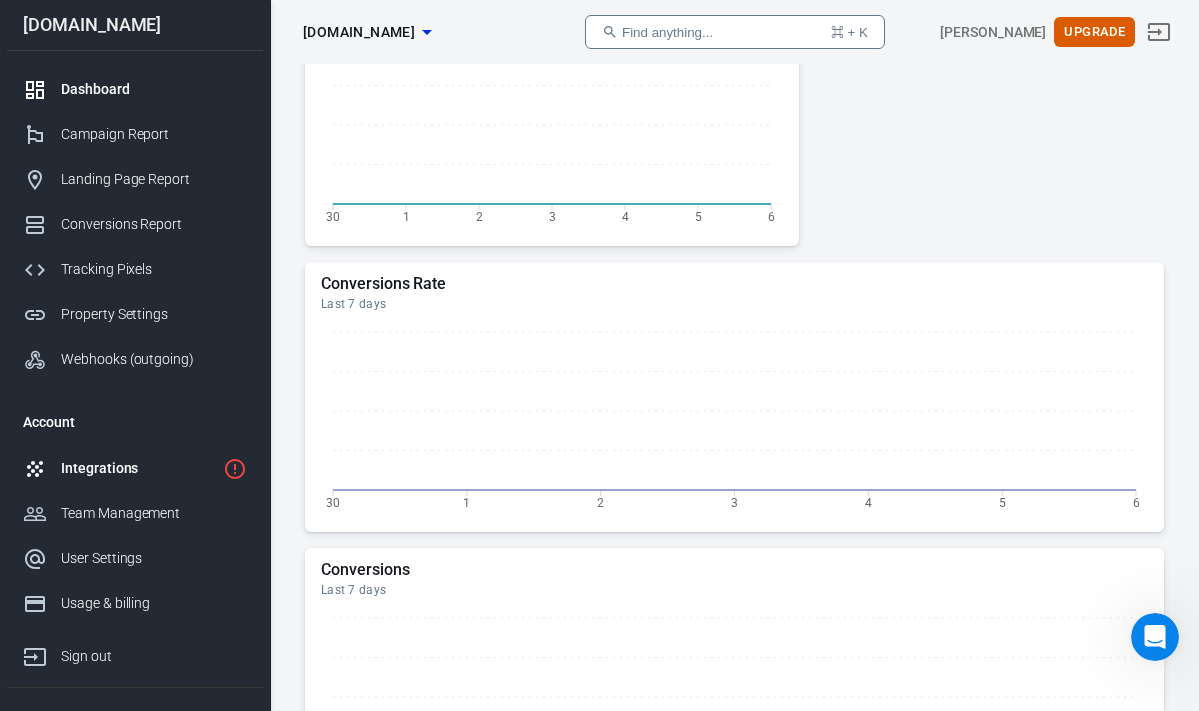 click on "Integrations" at bounding box center [138, 468] 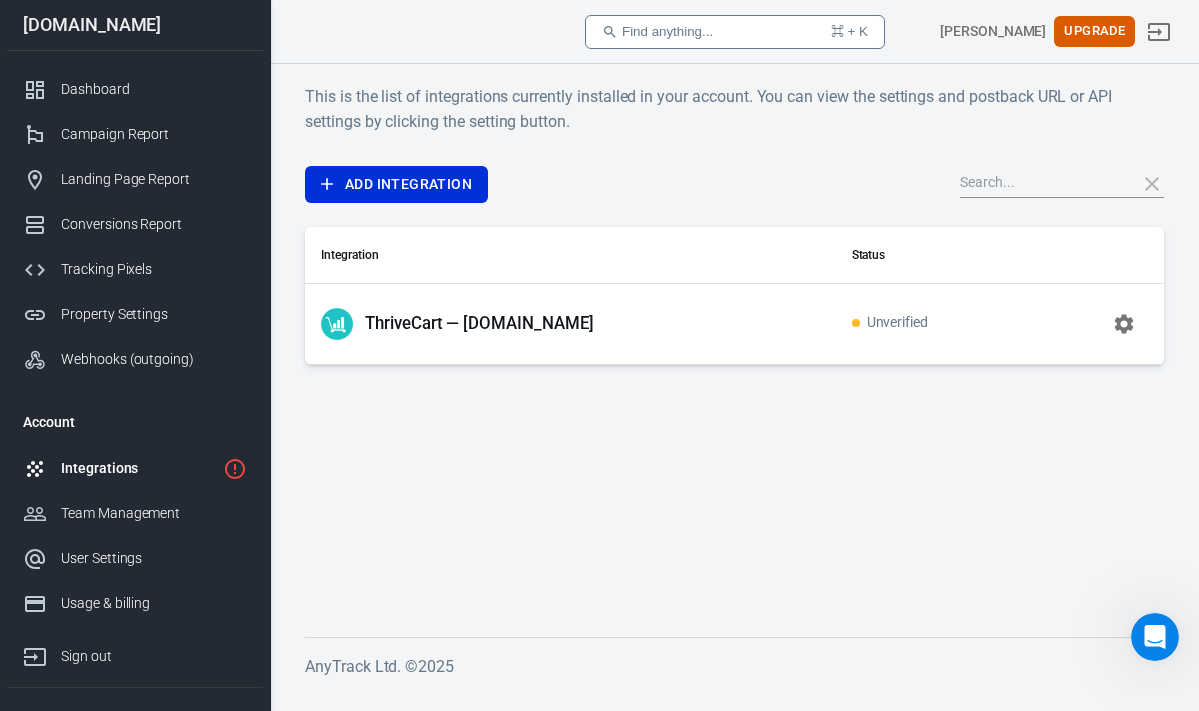 scroll, scrollTop: 0, scrollLeft: 0, axis: both 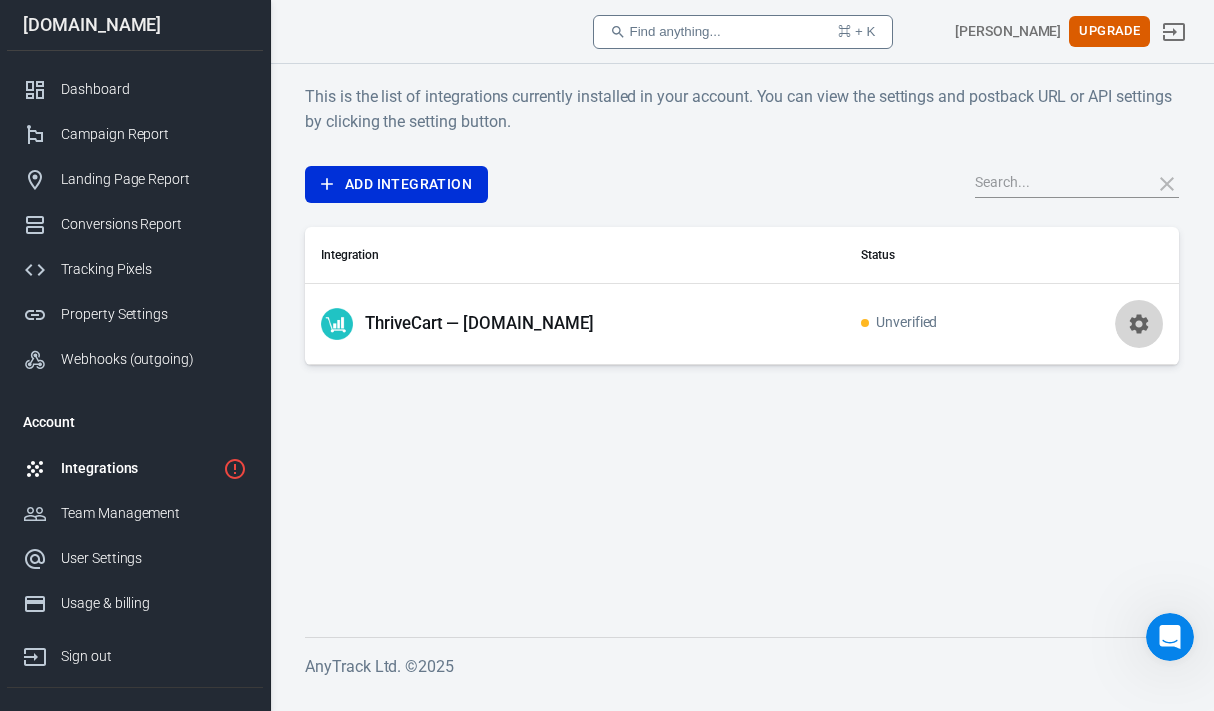 click 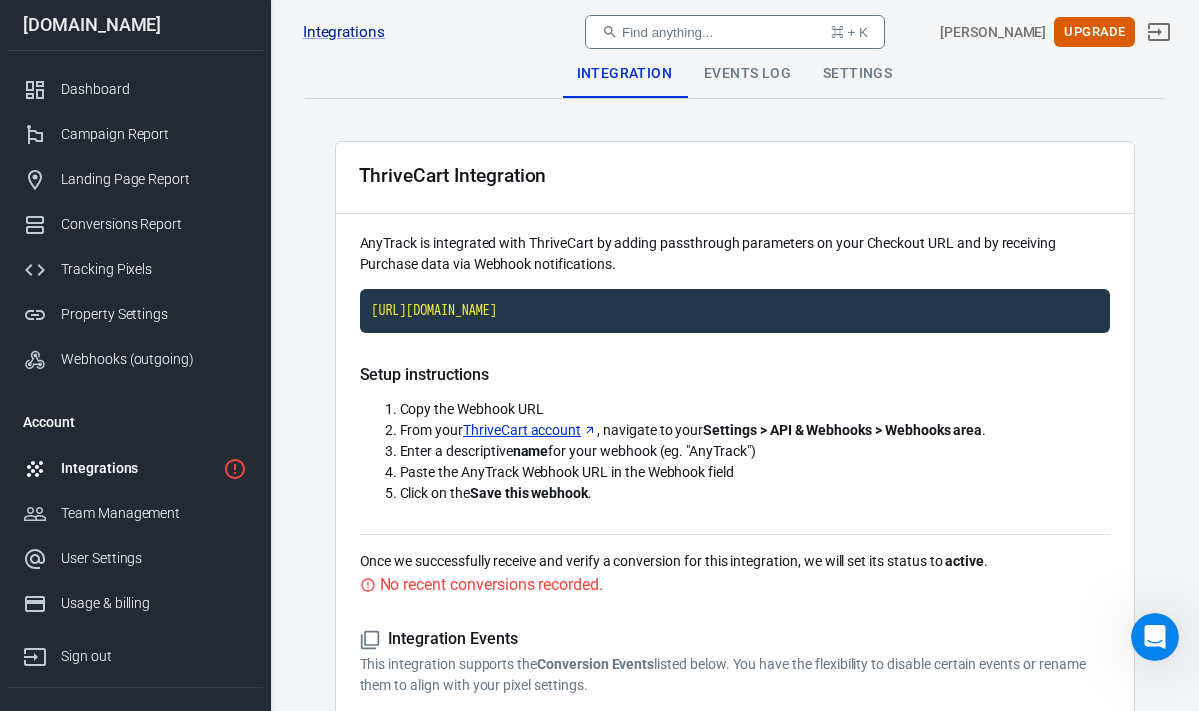 scroll, scrollTop: 0, scrollLeft: 0, axis: both 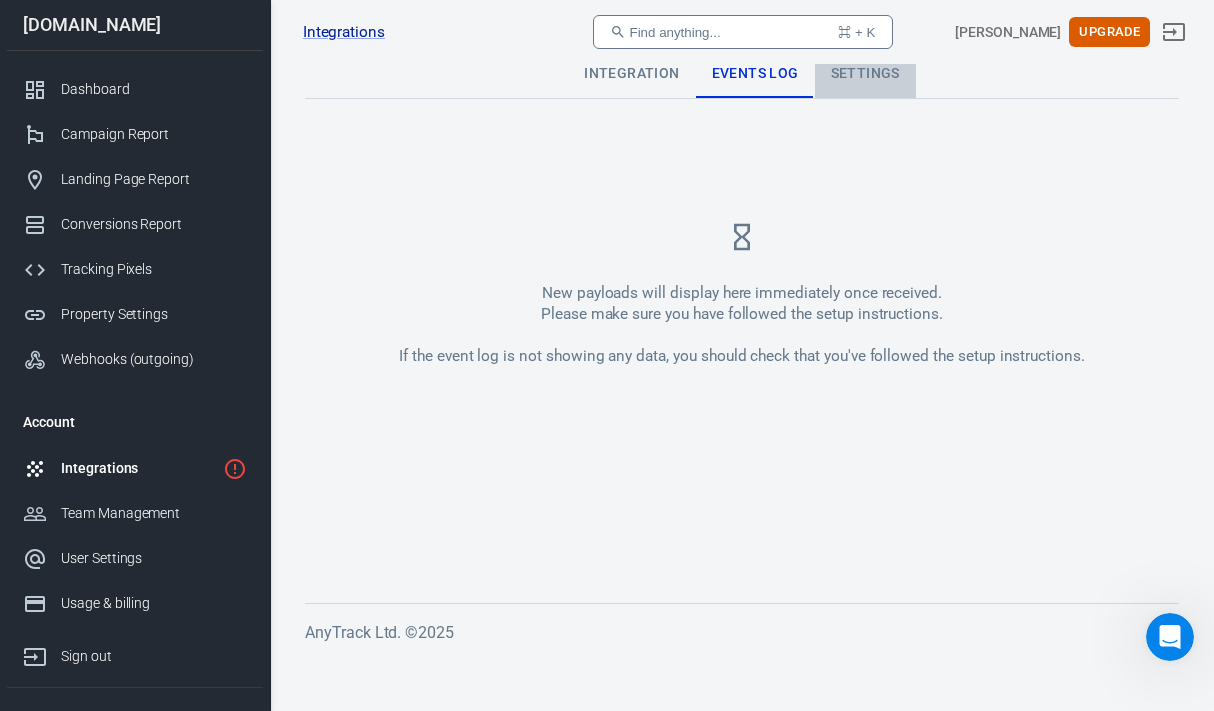 click on "Settings" at bounding box center [865, 74] 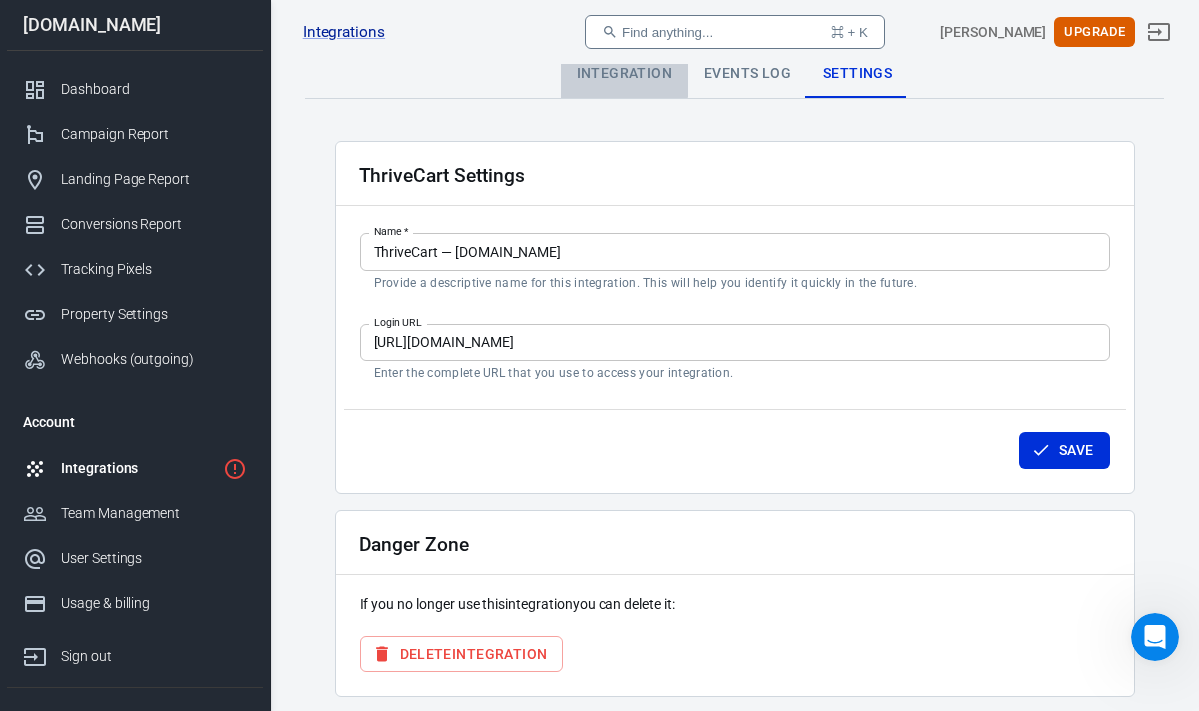 click on "Integration" at bounding box center (624, 74) 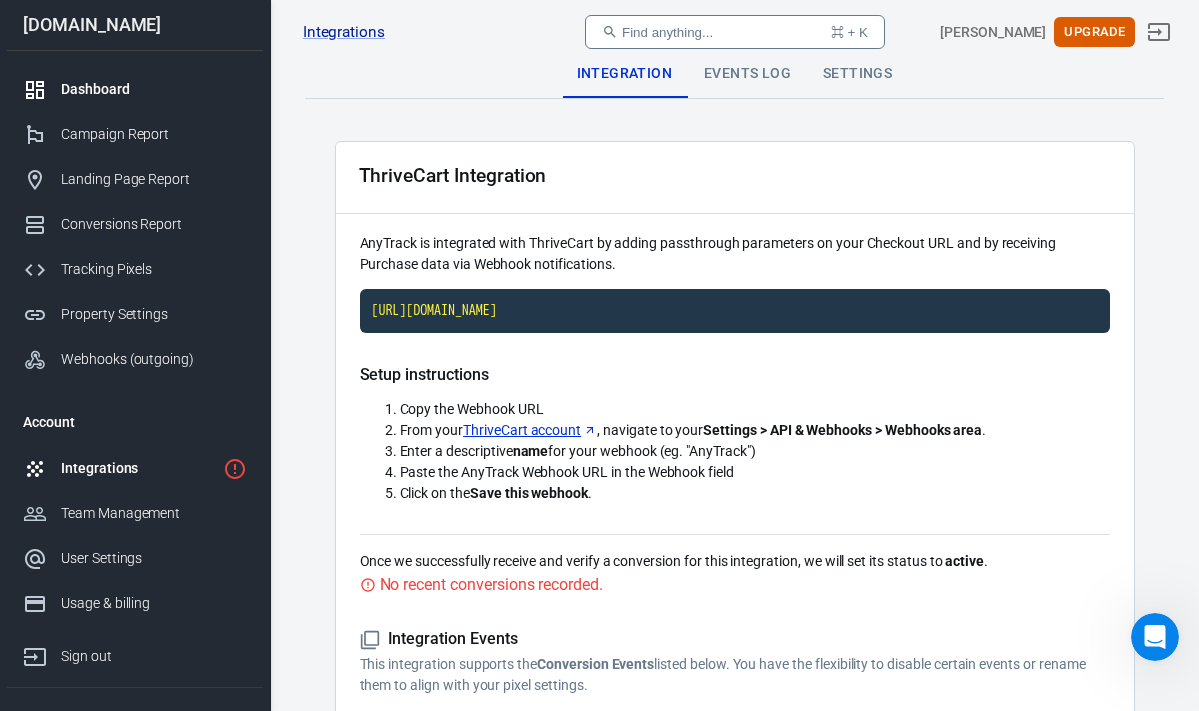 scroll, scrollTop: 0, scrollLeft: 0, axis: both 